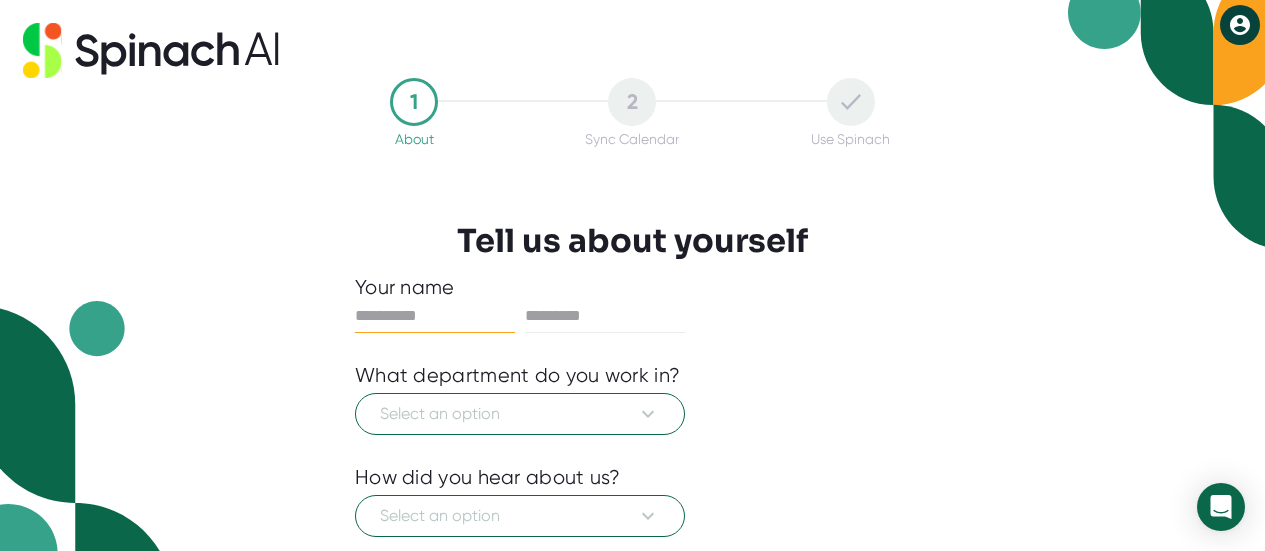 scroll, scrollTop: 188, scrollLeft: 0, axis: vertical 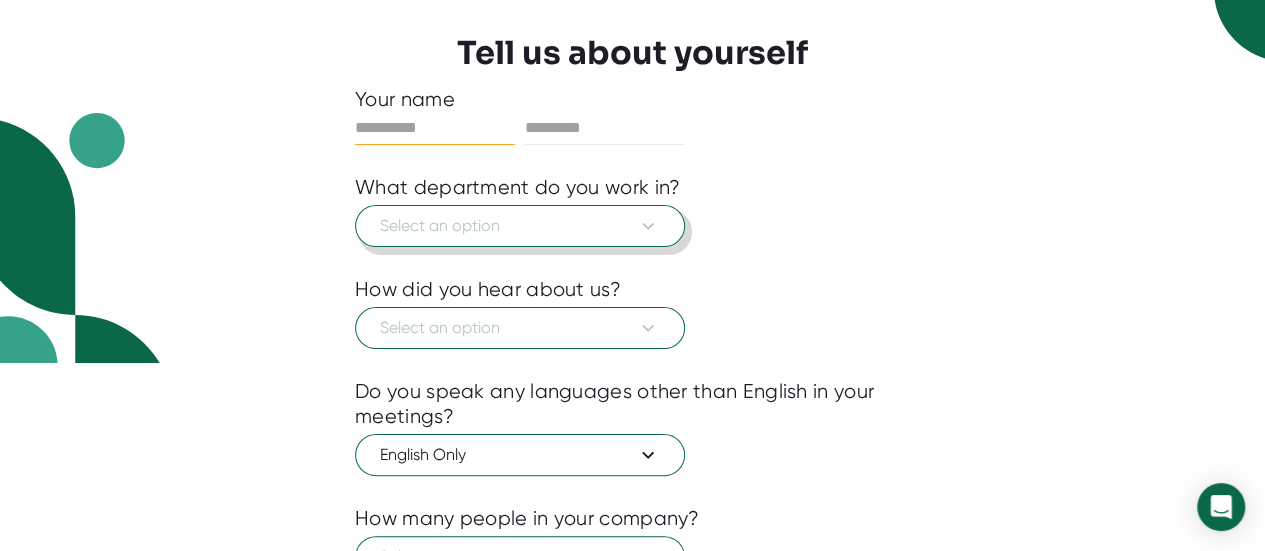 click on "Select an option" at bounding box center [520, 226] 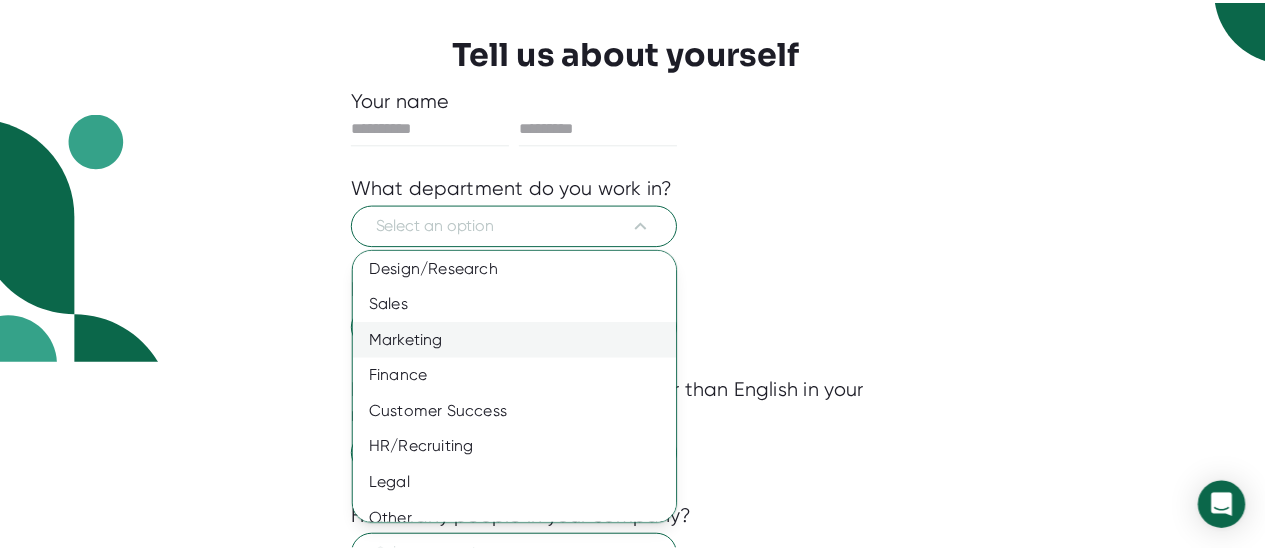 scroll, scrollTop: 201, scrollLeft: 0, axis: vertical 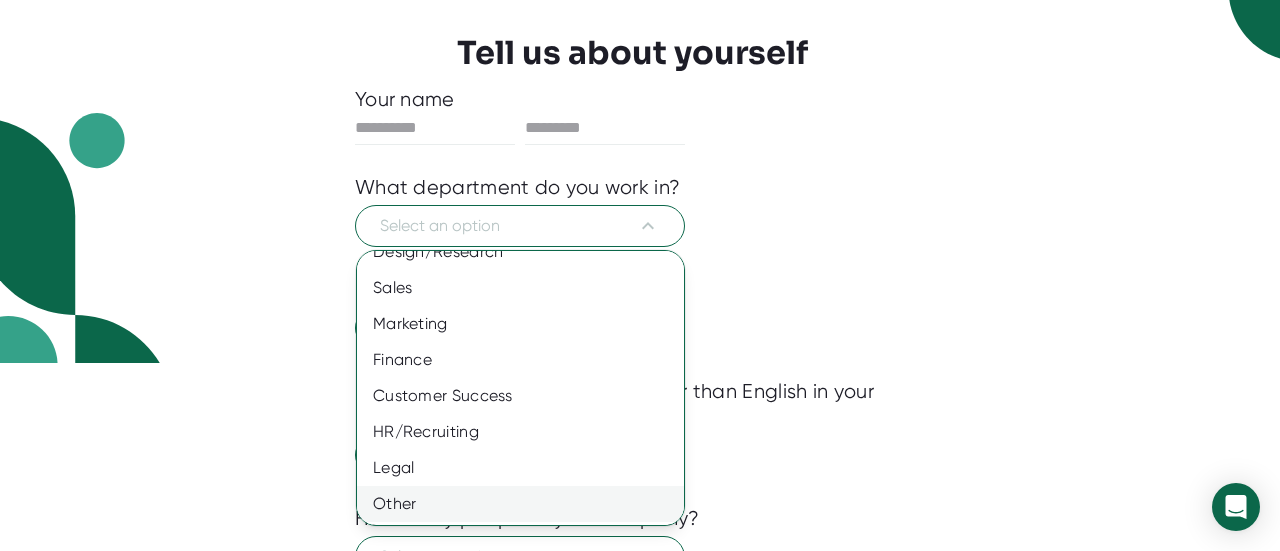 click on "Other" at bounding box center [528, 504] 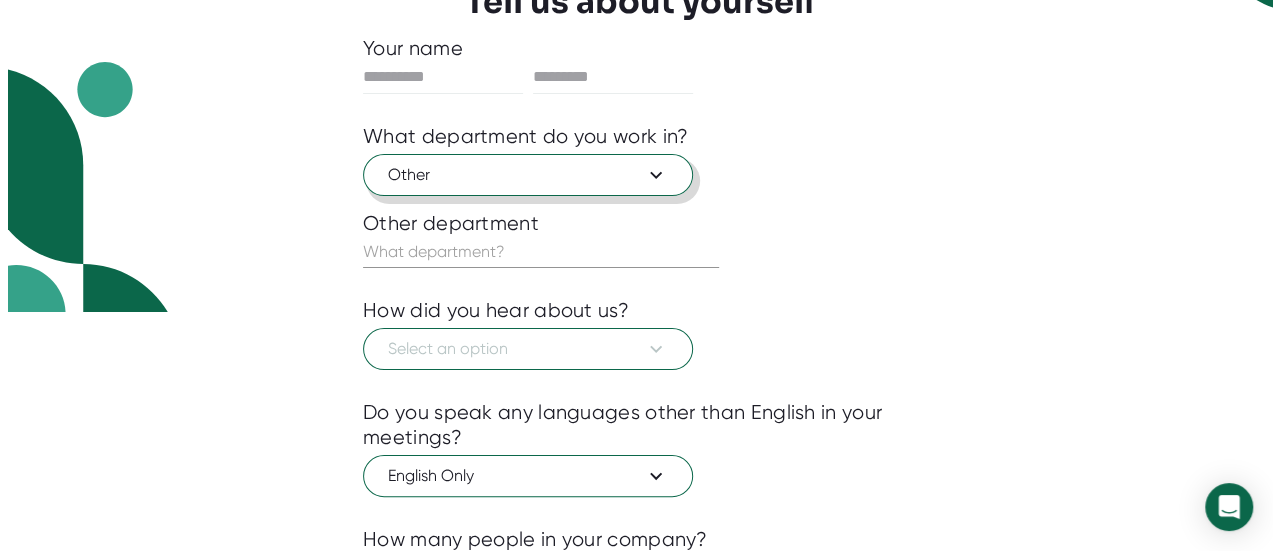 scroll, scrollTop: 240, scrollLeft: 0, axis: vertical 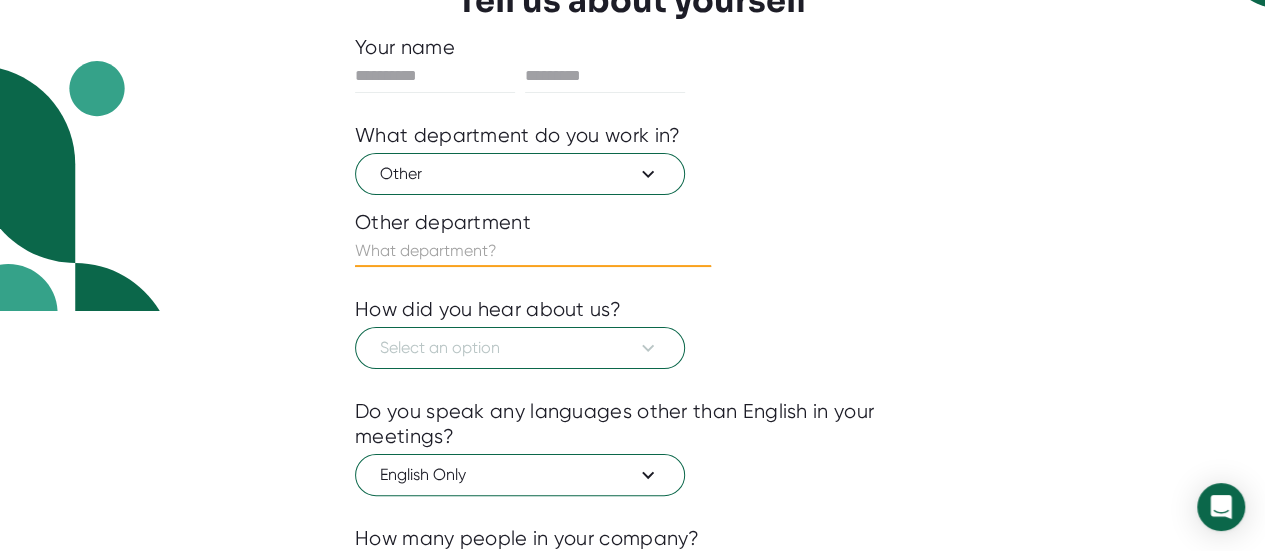 click at bounding box center [533, 251] 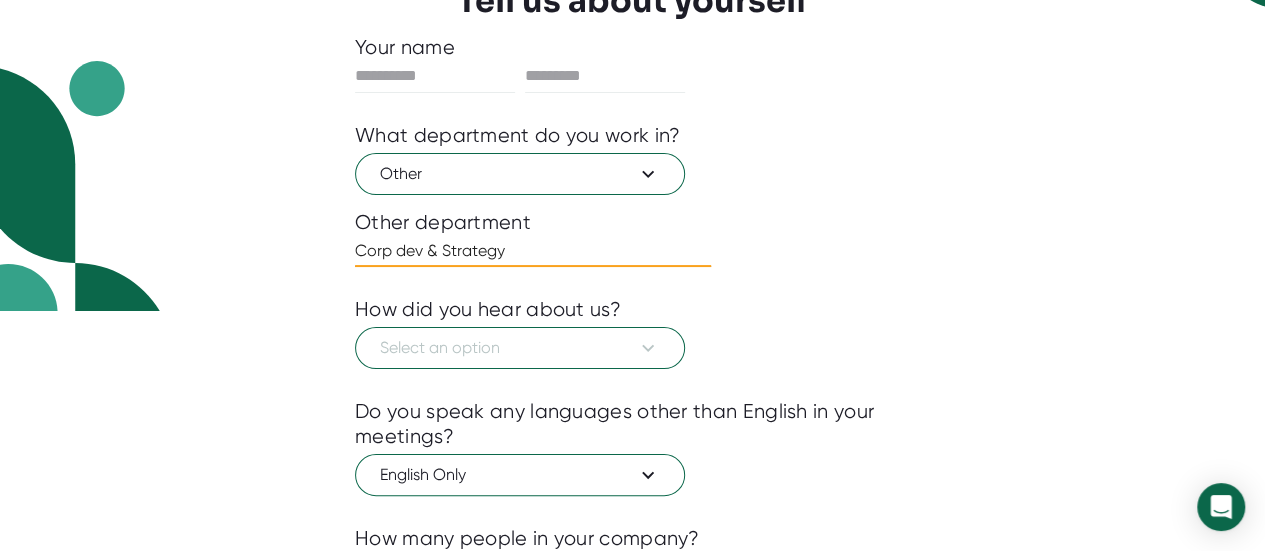 type on "Corp dev & Strategy" 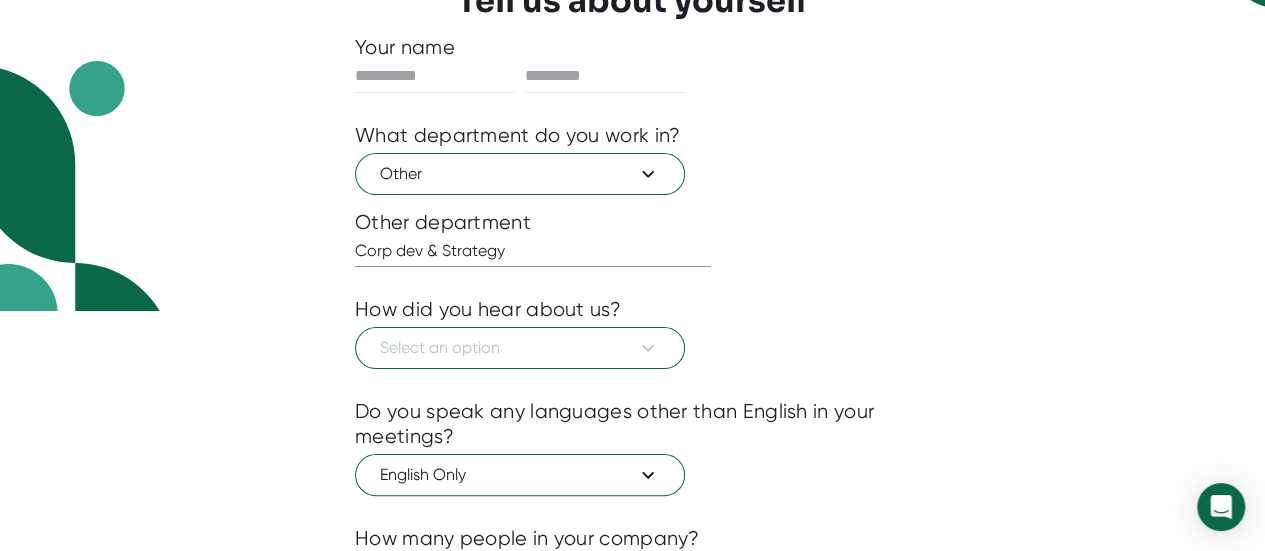 click at bounding box center (632, 384) 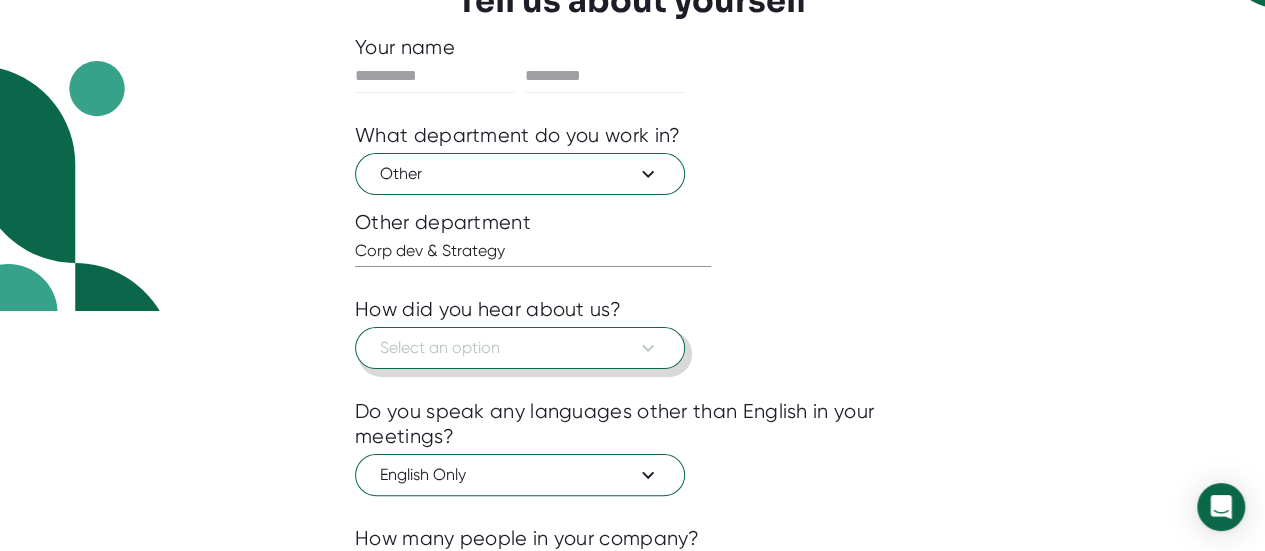 click on "Select an option" at bounding box center (520, 348) 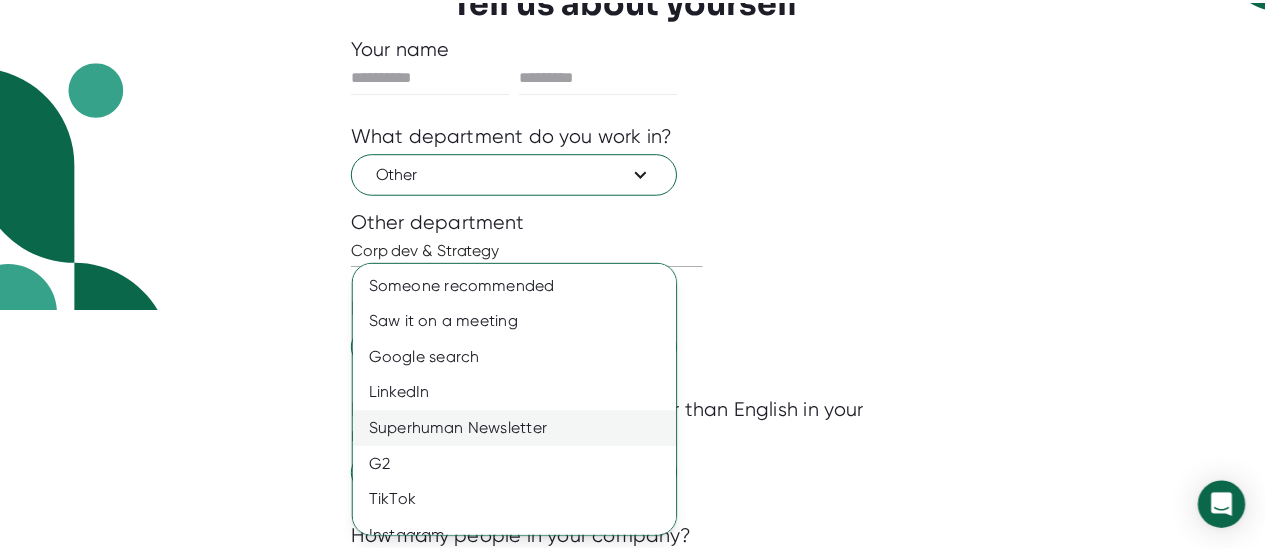 scroll, scrollTop: 93, scrollLeft: 0, axis: vertical 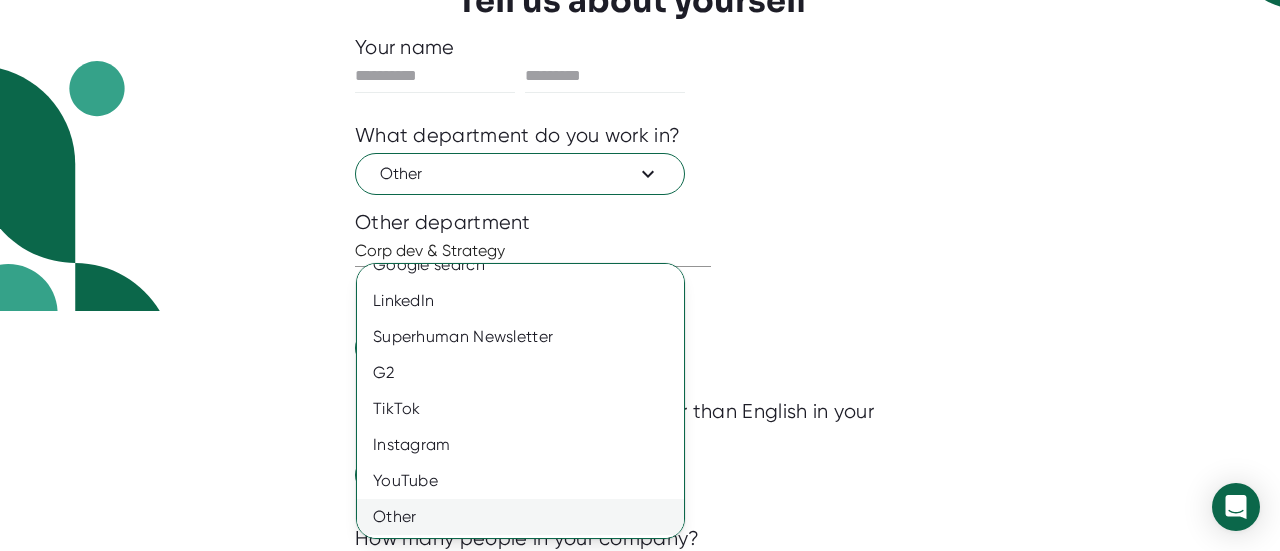 click on "Other" at bounding box center [528, 517] 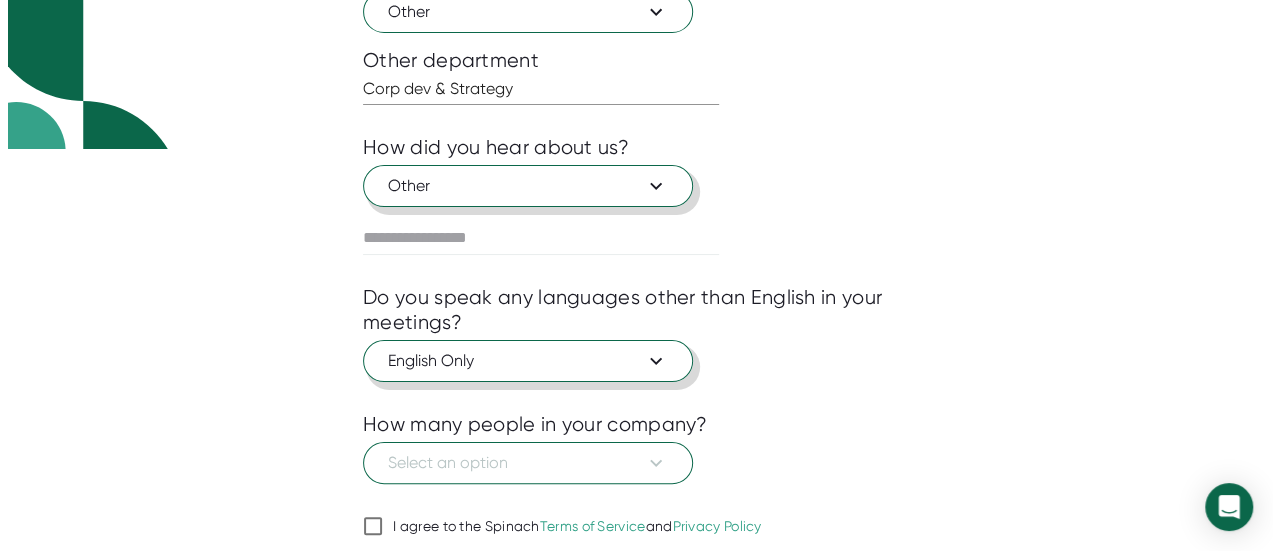 scroll, scrollTop: 471, scrollLeft: 0, axis: vertical 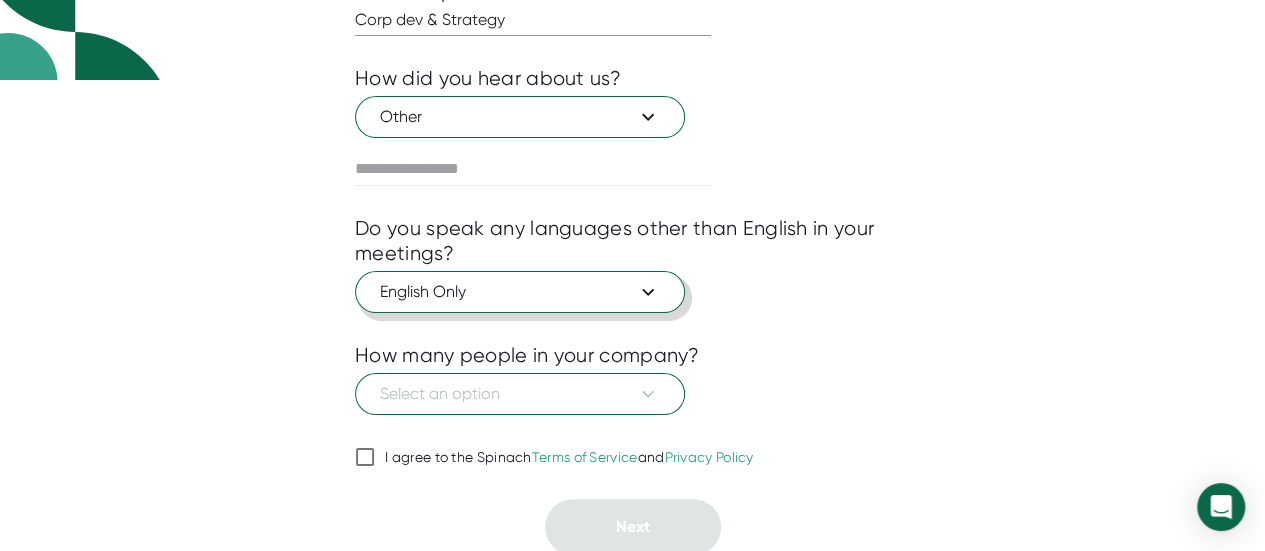 click on "English Only" at bounding box center (520, 292) 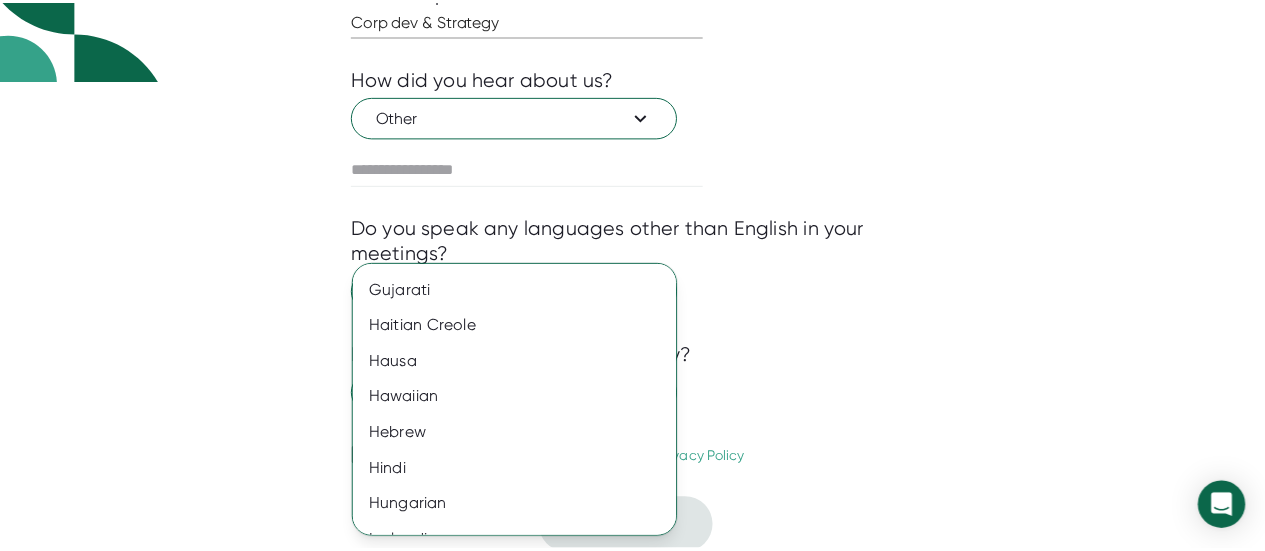 scroll, scrollTop: 1375, scrollLeft: 0, axis: vertical 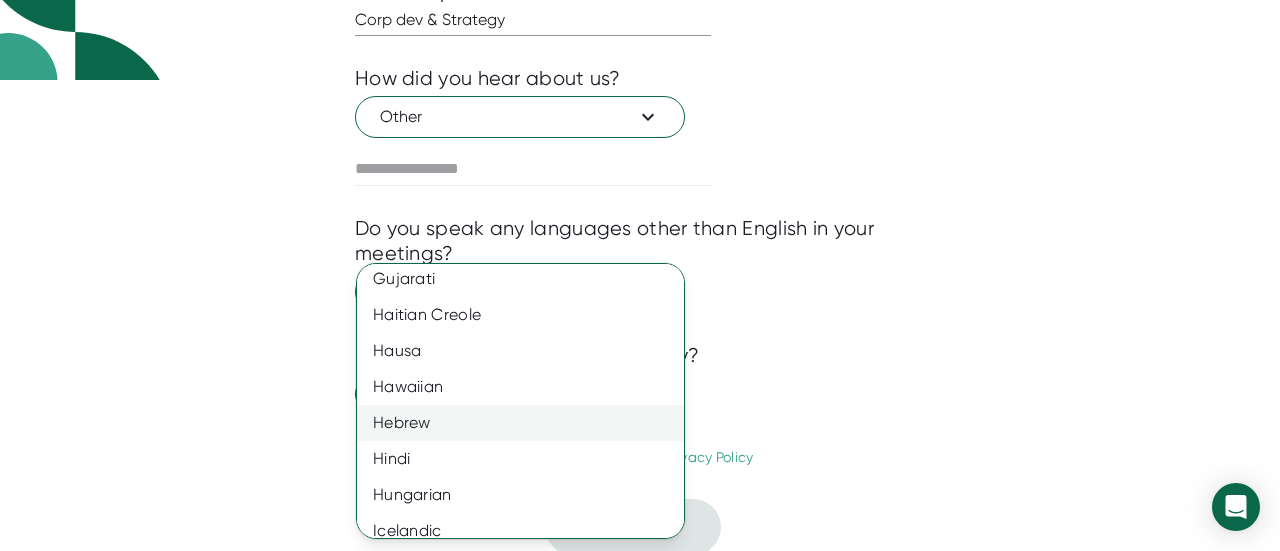 click on "Hebrew" at bounding box center (528, 423) 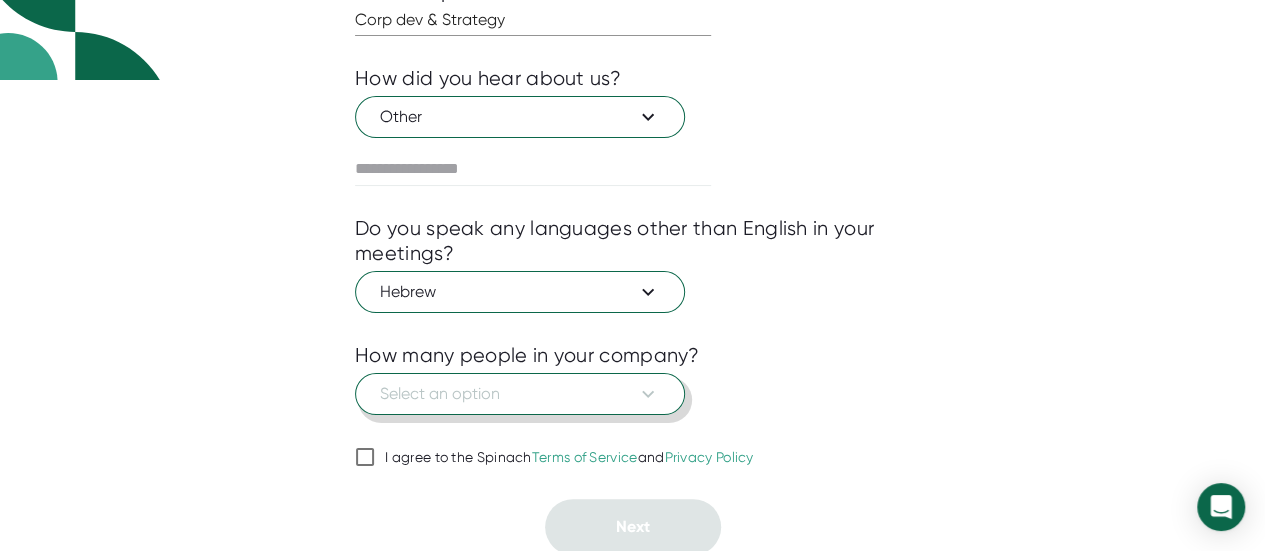 click on "Select an option" at bounding box center [520, 394] 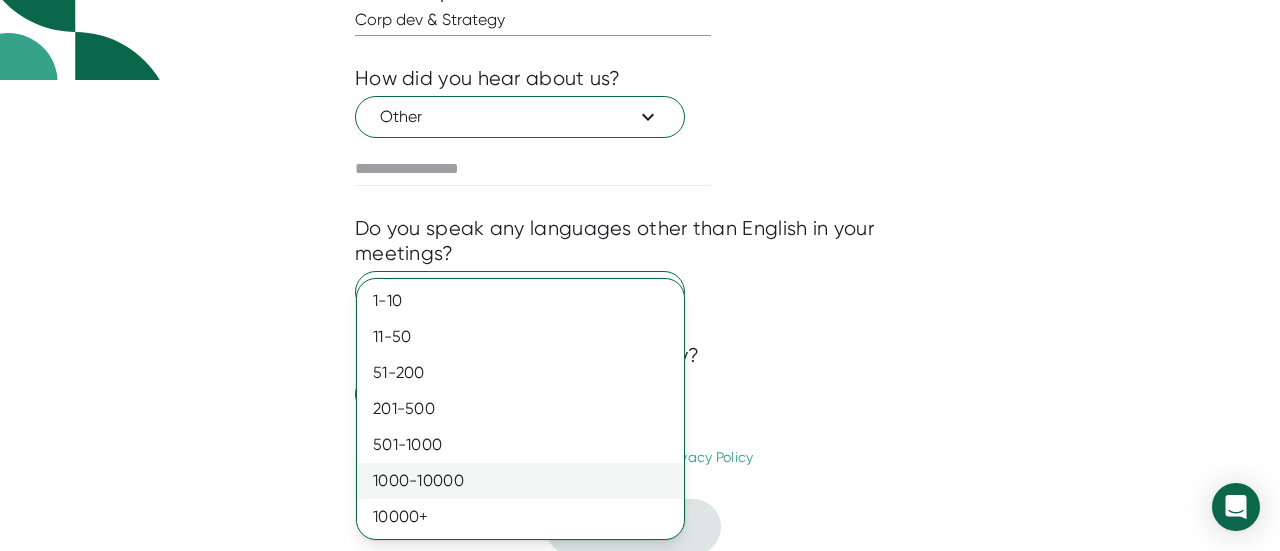 click on "1000-10000" at bounding box center (520, 481) 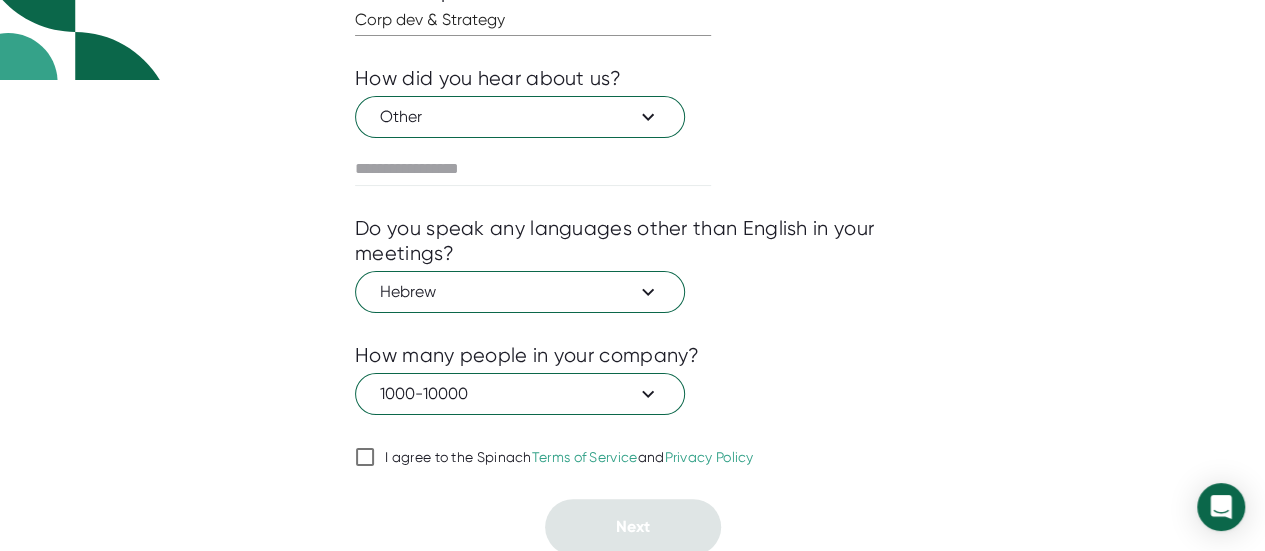 click on "I agree to the Spinach  Terms of Service  and  Privacy Policy" at bounding box center (569, 458) 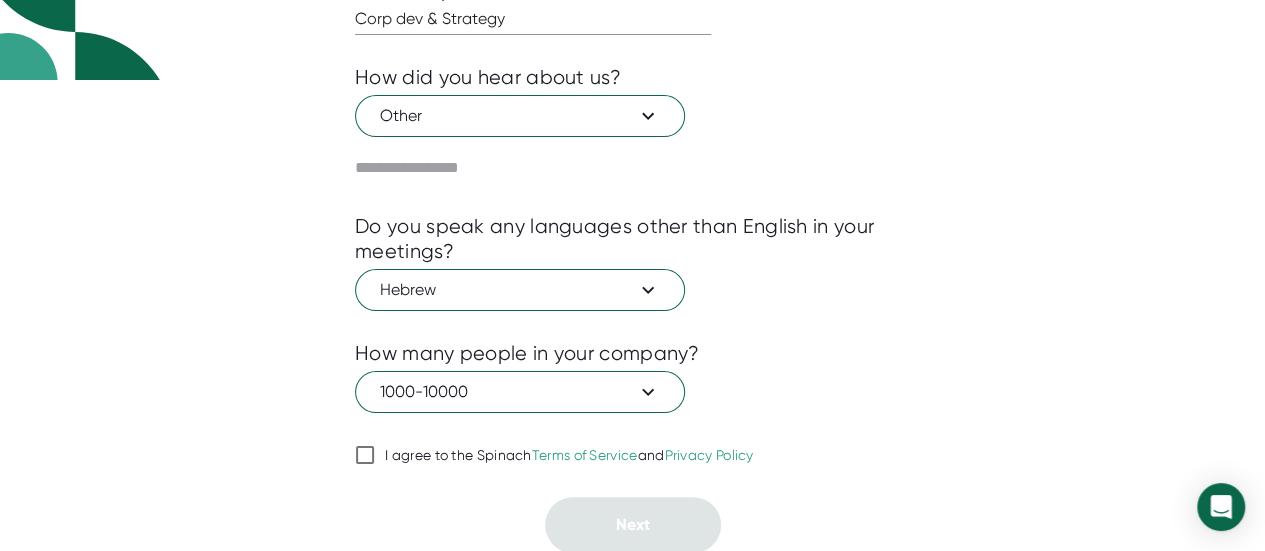 checkbox on "true" 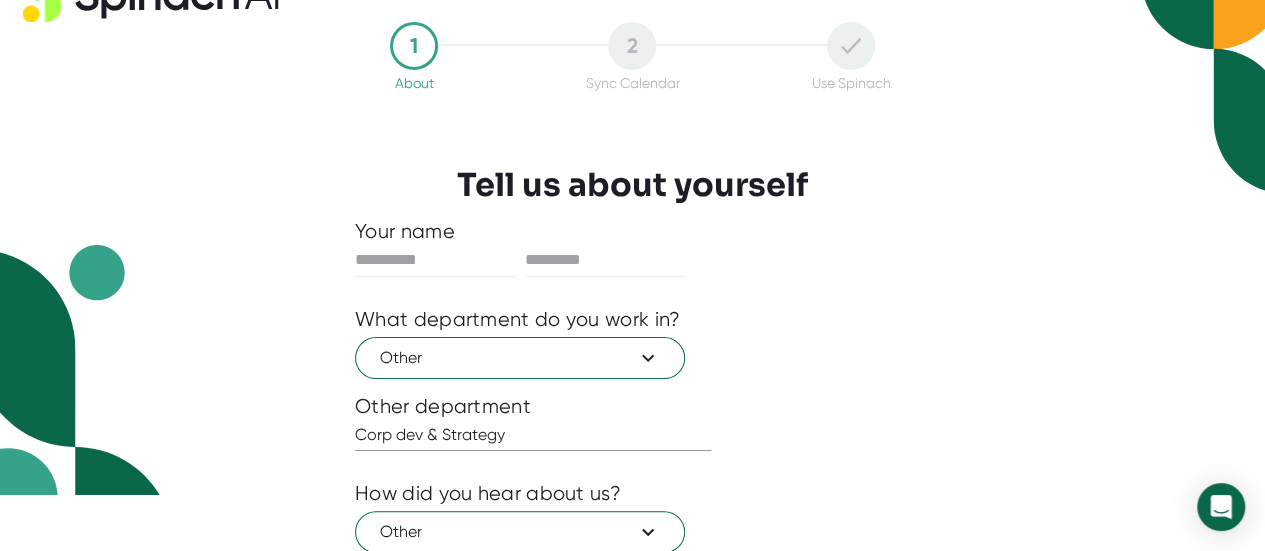 scroll, scrollTop: 50, scrollLeft: 0, axis: vertical 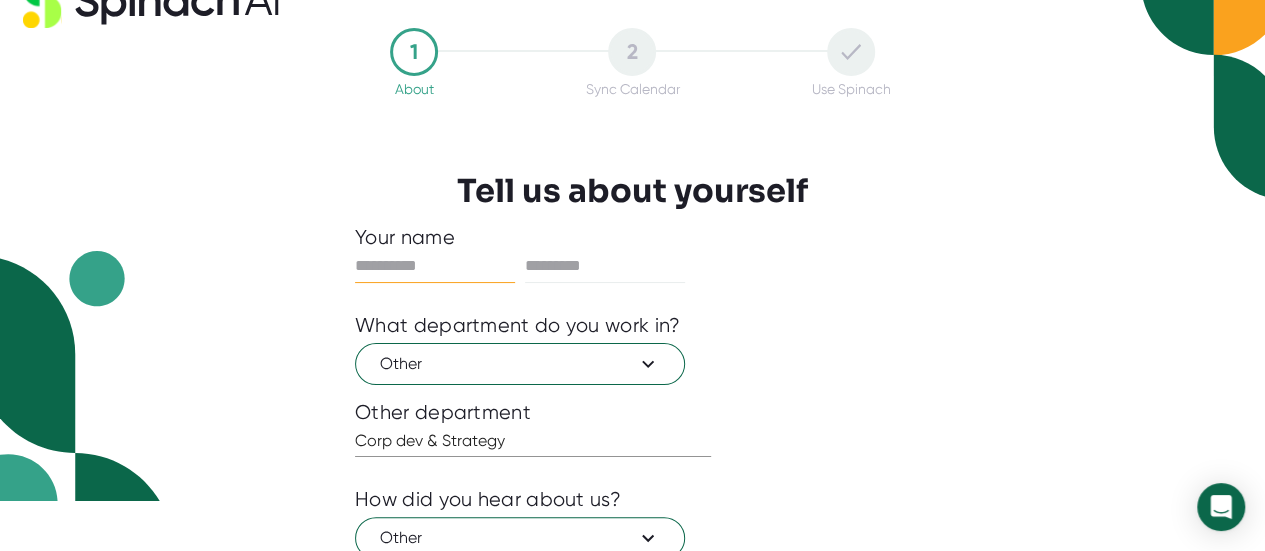 click at bounding box center (435, 266) 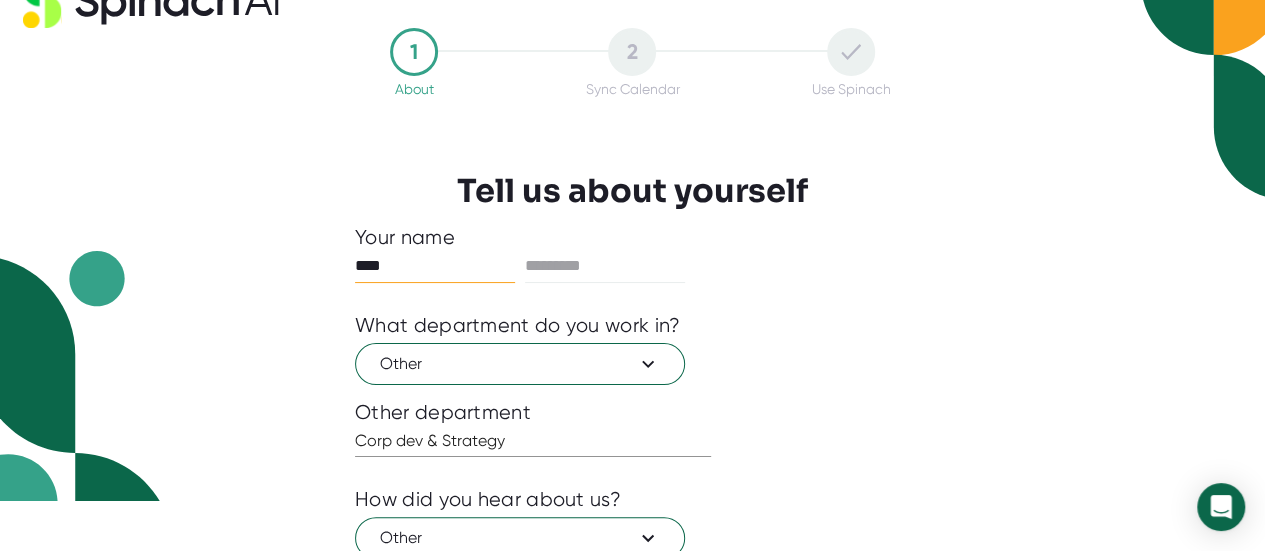type on "****" 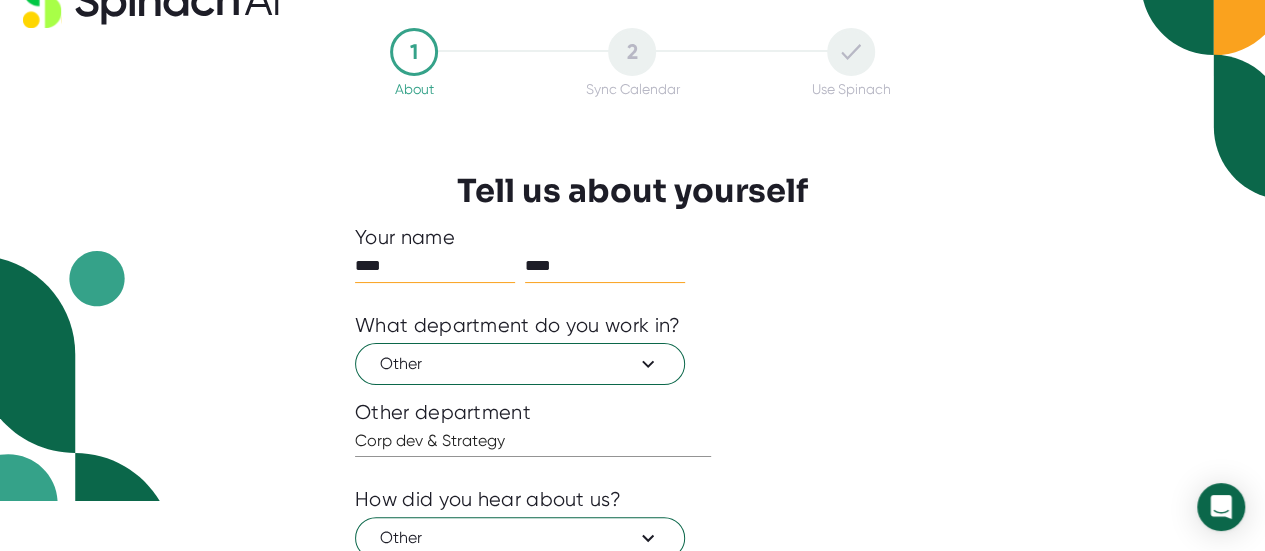 scroll, scrollTop: 471, scrollLeft: 0, axis: vertical 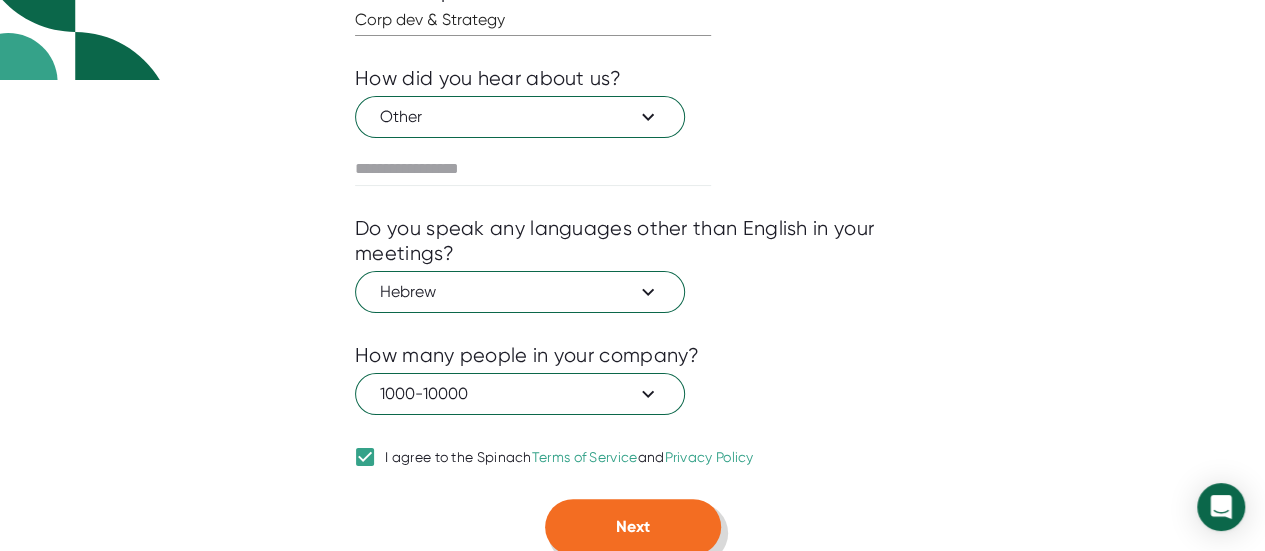 type on "****" 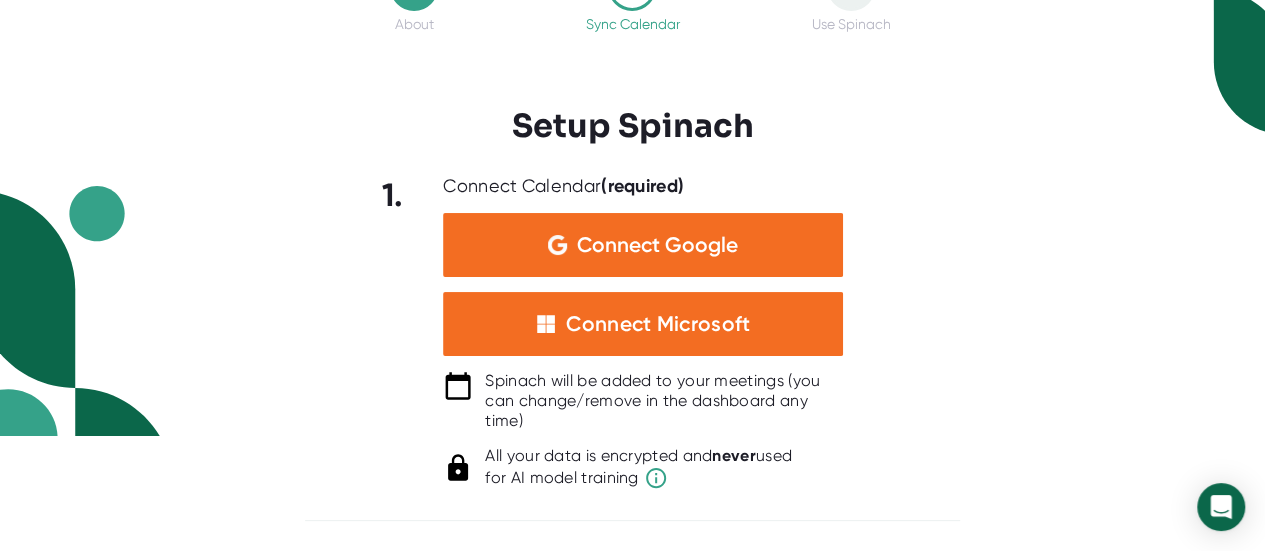 scroll, scrollTop: 112, scrollLeft: 0, axis: vertical 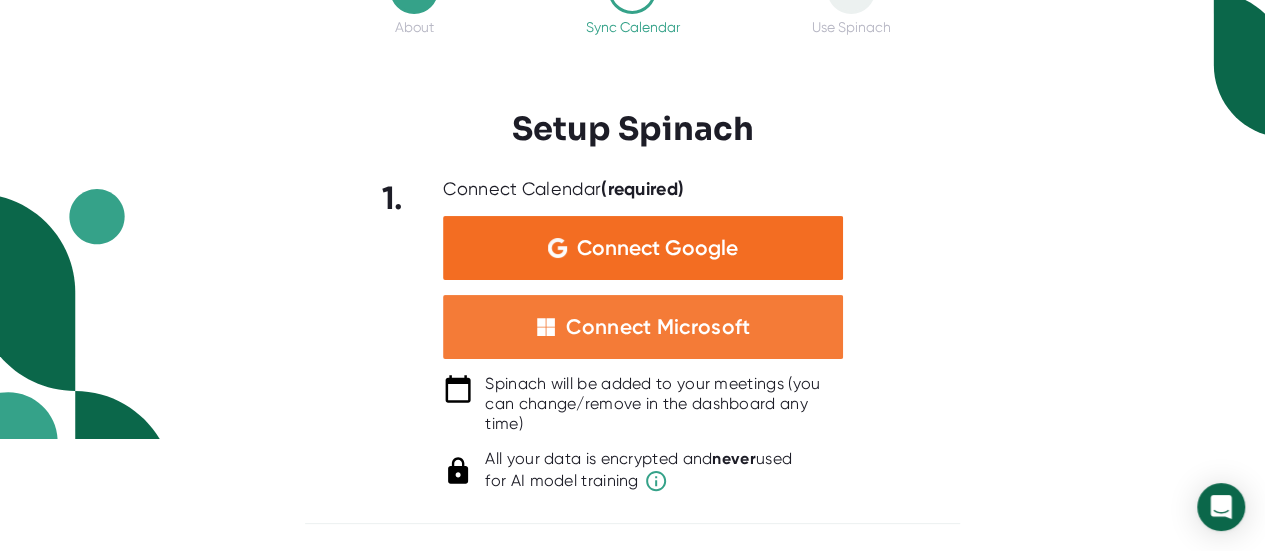 click on "Connect Microsoft" at bounding box center [658, 327] 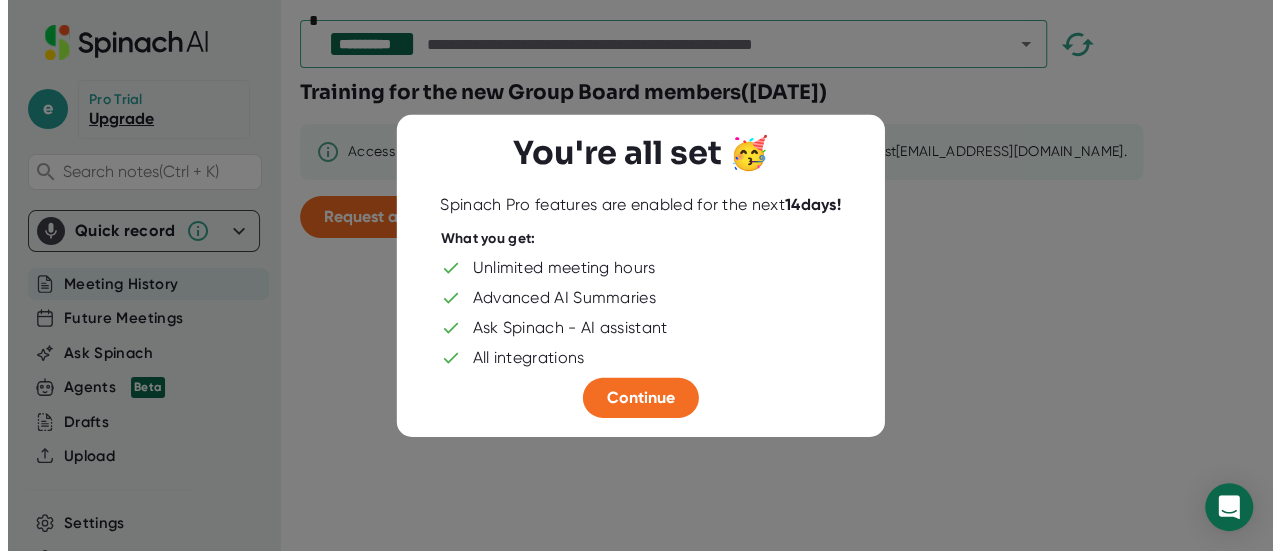 scroll, scrollTop: 0, scrollLeft: 0, axis: both 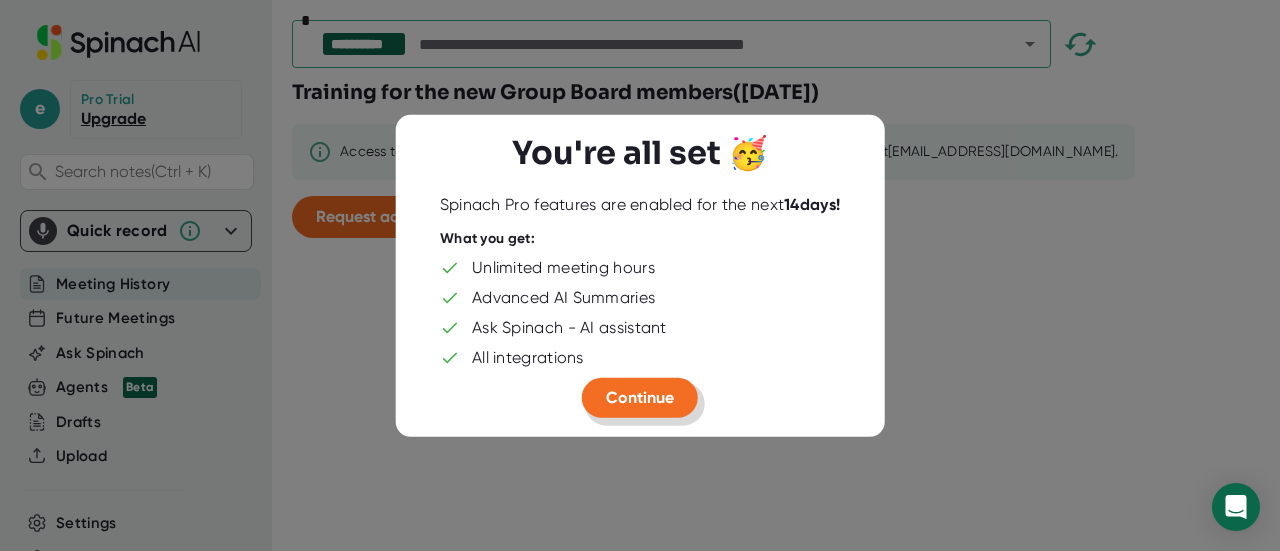 click on "Continue" at bounding box center (640, 396) 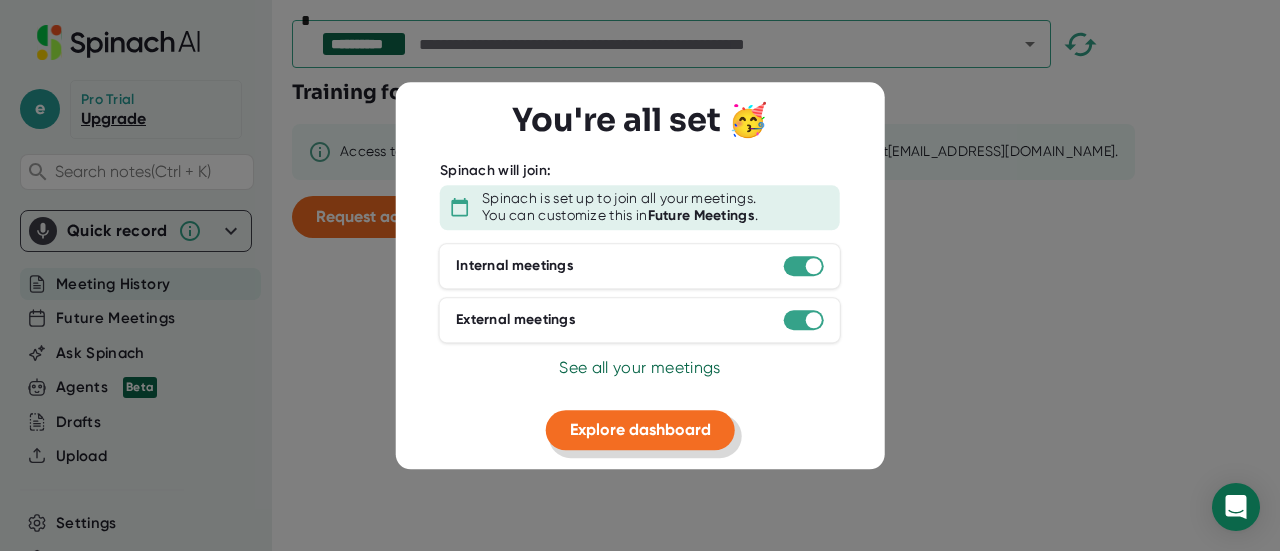click on "Explore dashboard" at bounding box center (640, 429) 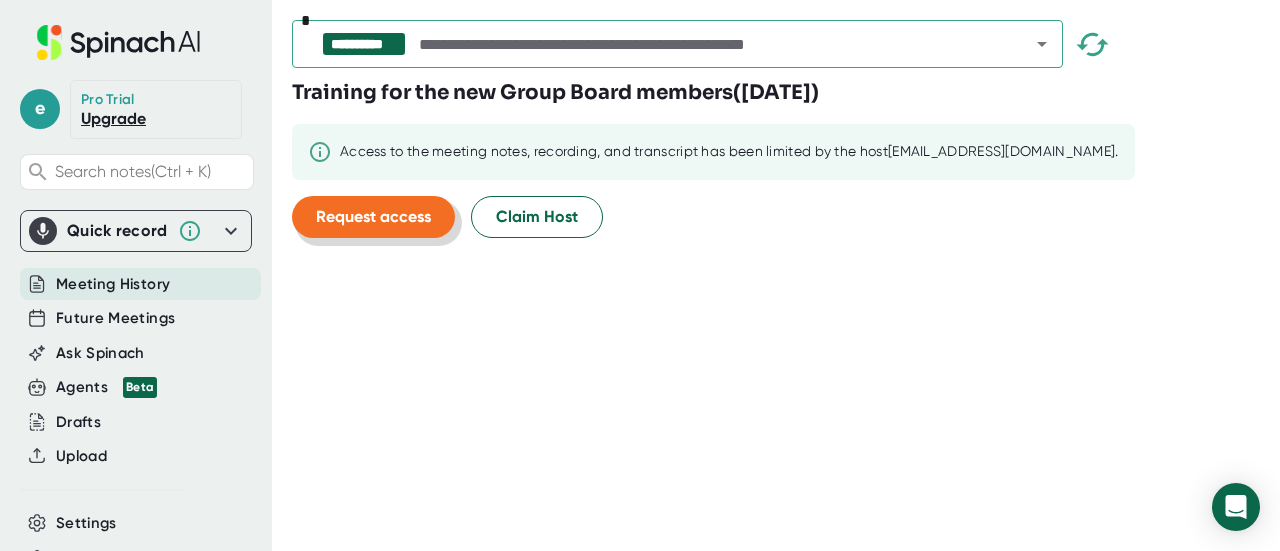 click on "Request access" at bounding box center (373, 216) 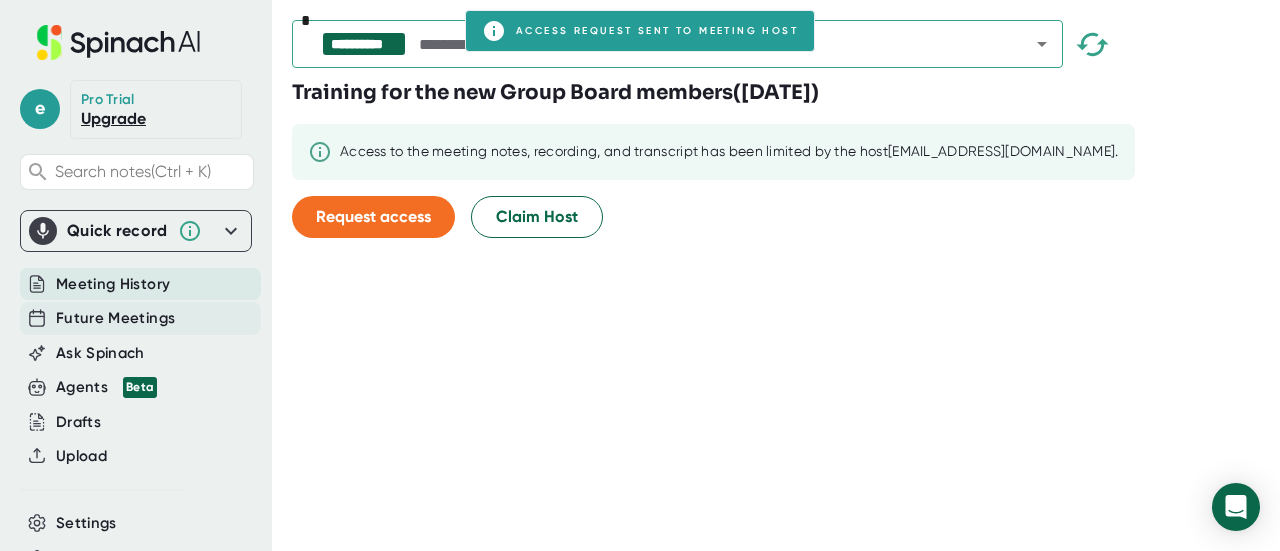 click on "Future Meetings" at bounding box center [140, 318] 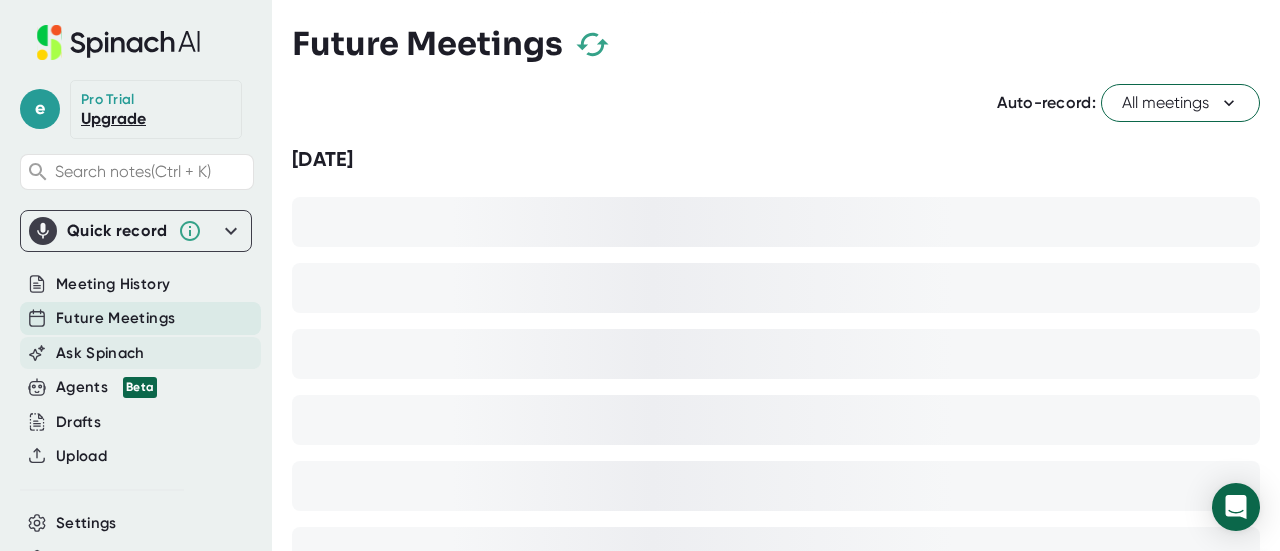 click on "Ask Spinach" at bounding box center (140, 353) 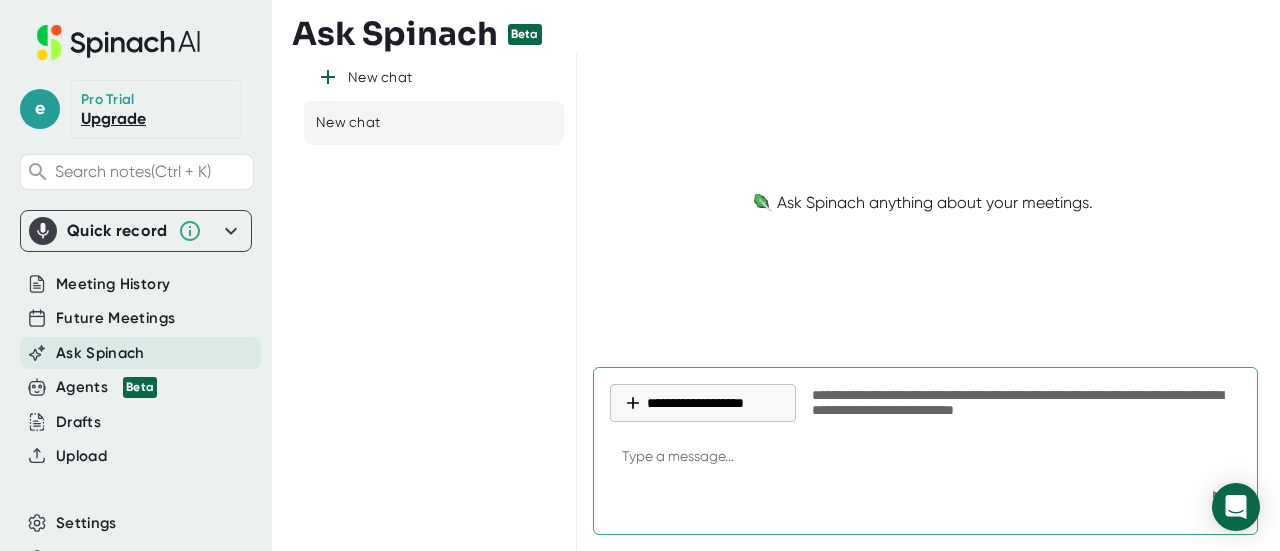 type on "x" 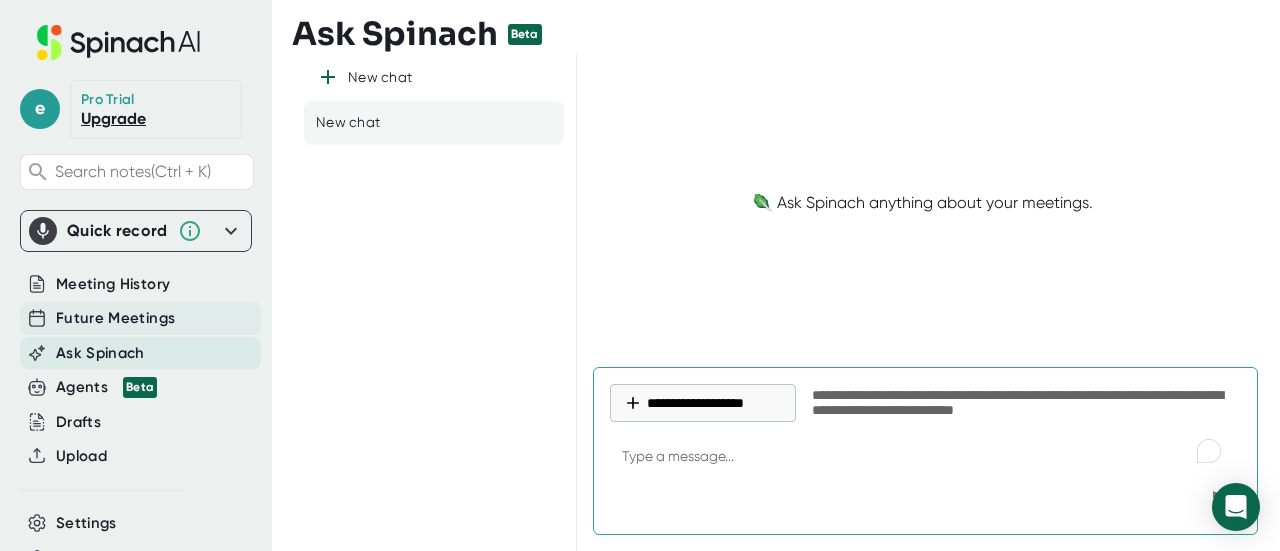 click on "Future Meetings" at bounding box center (115, 318) 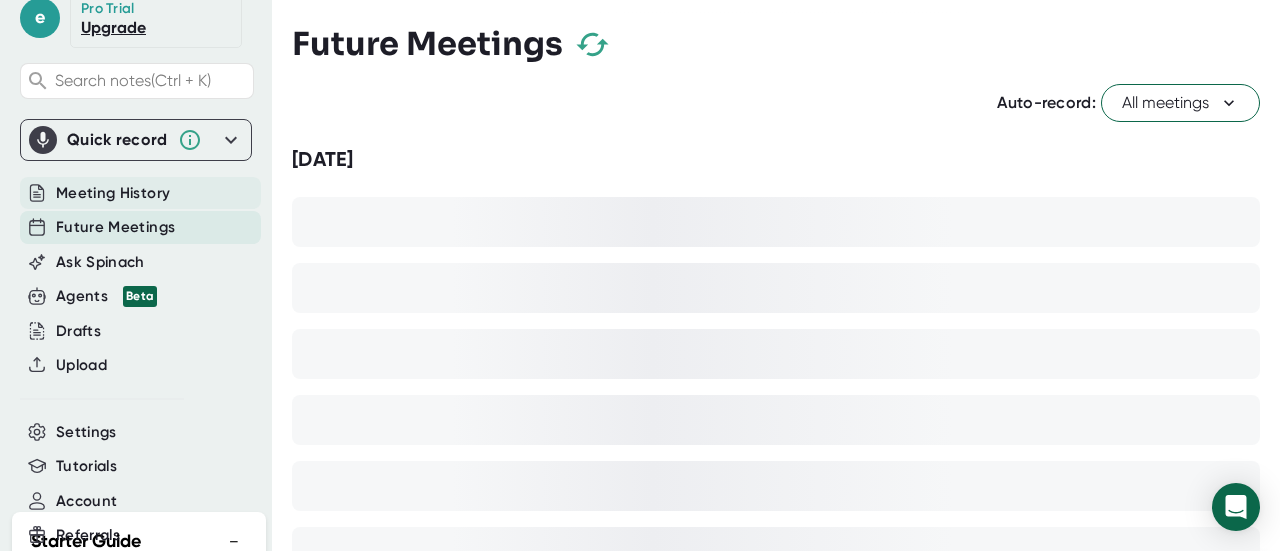 scroll, scrollTop: 94, scrollLeft: 0, axis: vertical 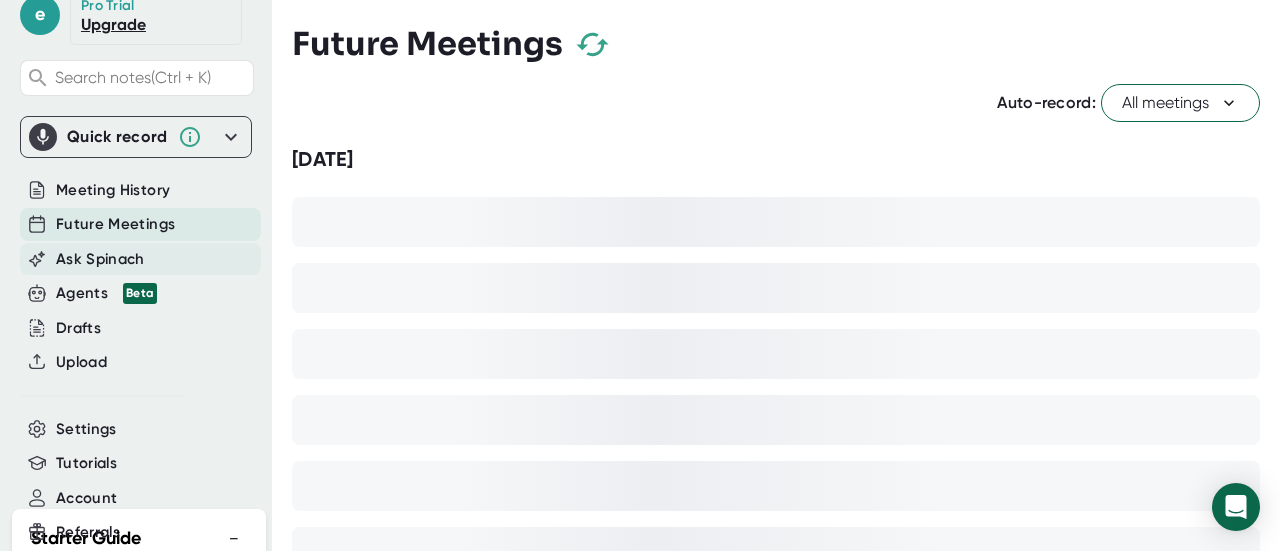 click on "Ask Spinach" at bounding box center [100, 259] 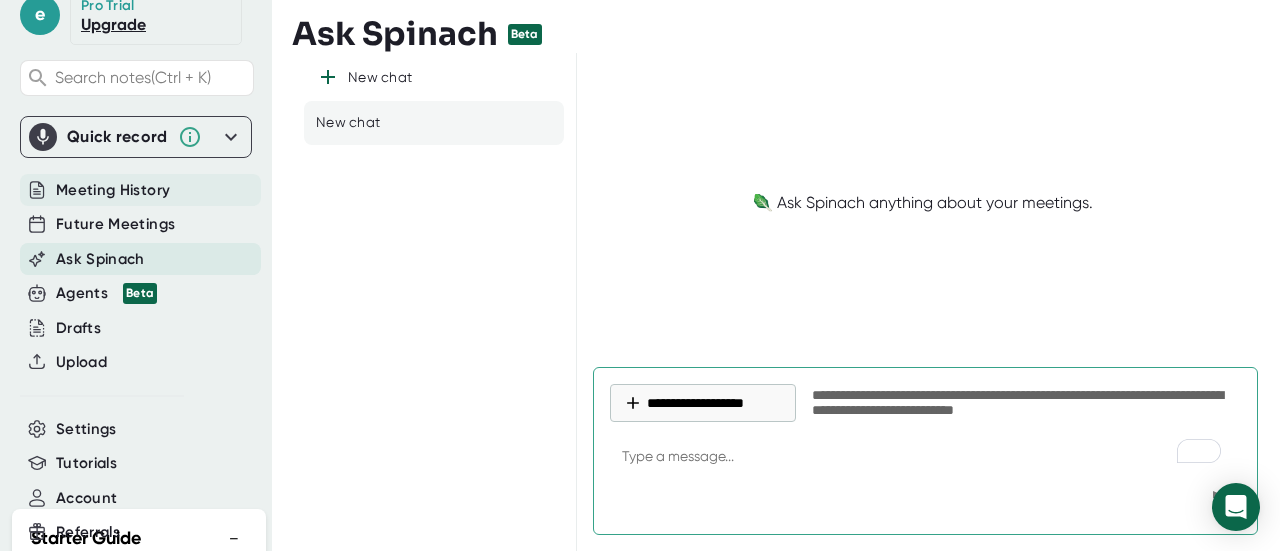 type on "x" 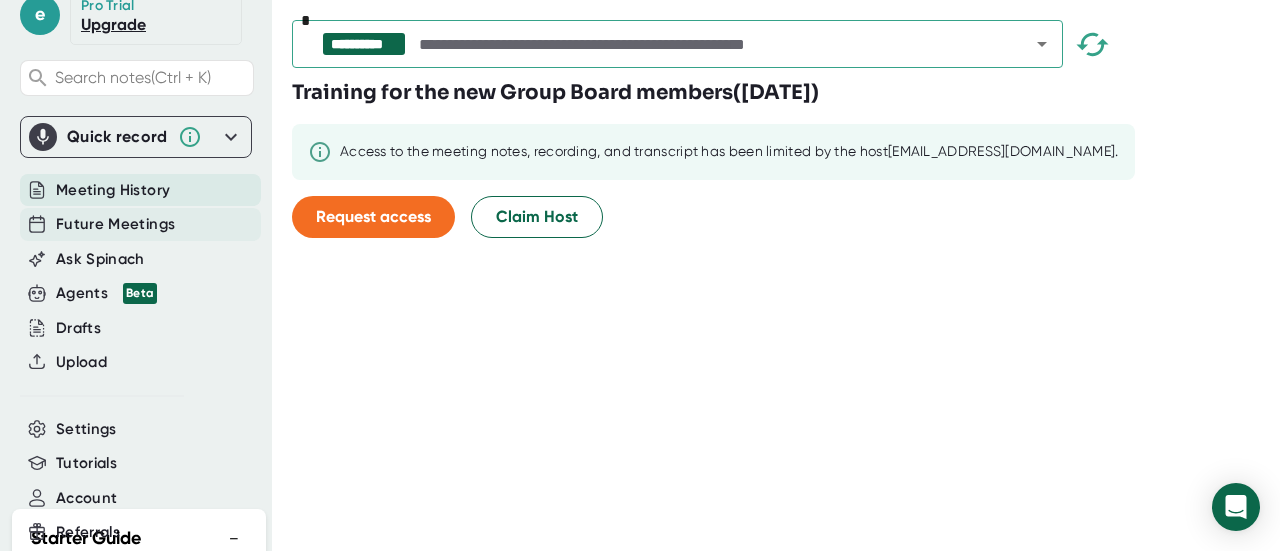 click on "Future Meetings" at bounding box center [140, 224] 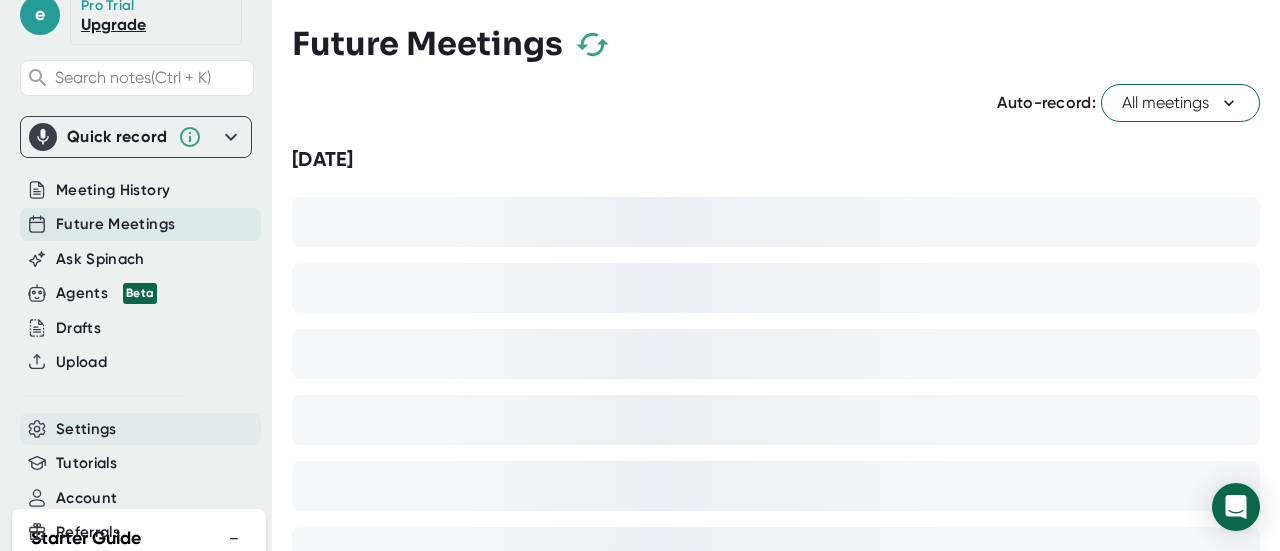 click on "Settings" at bounding box center [140, 429] 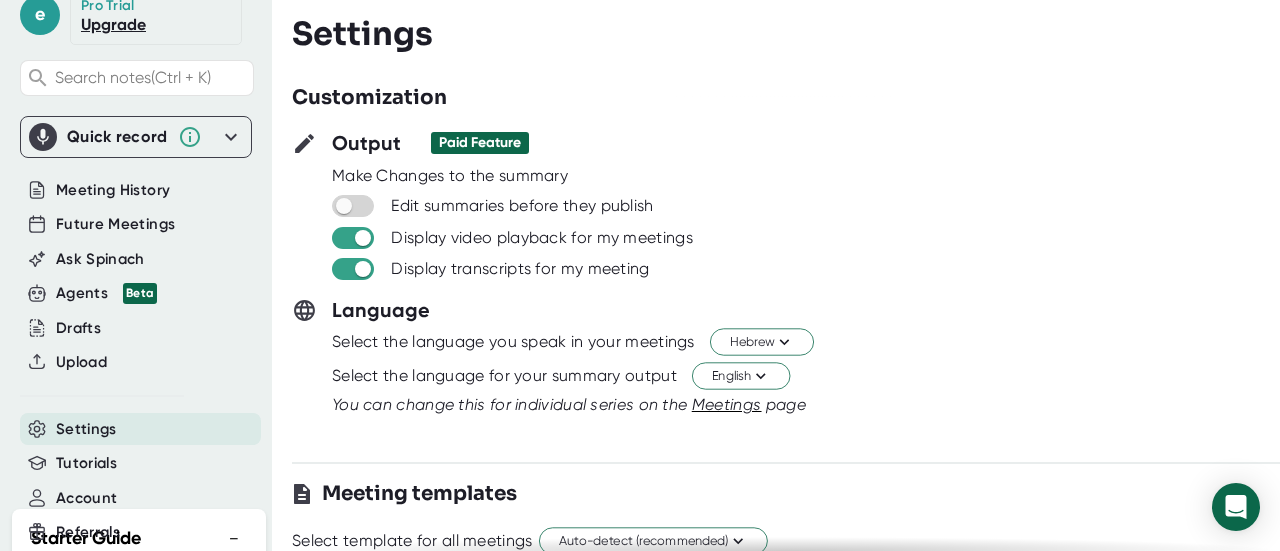 scroll, scrollTop: 0, scrollLeft: 0, axis: both 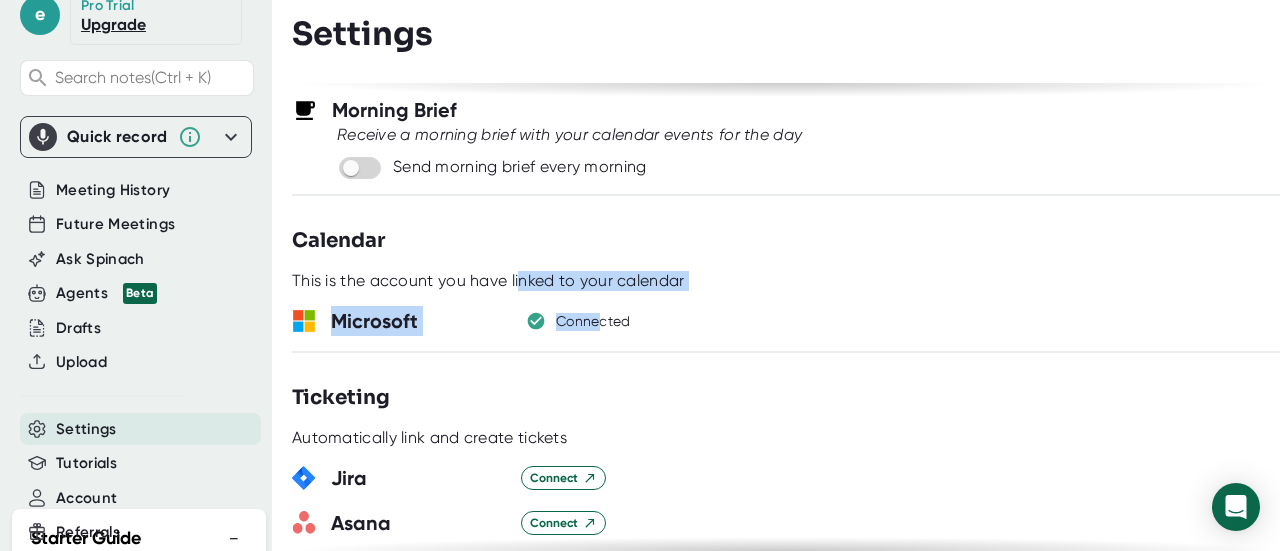 drag, startPoint x: 519, startPoint y: 278, endPoint x: 596, endPoint y: 301, distance: 80.36168 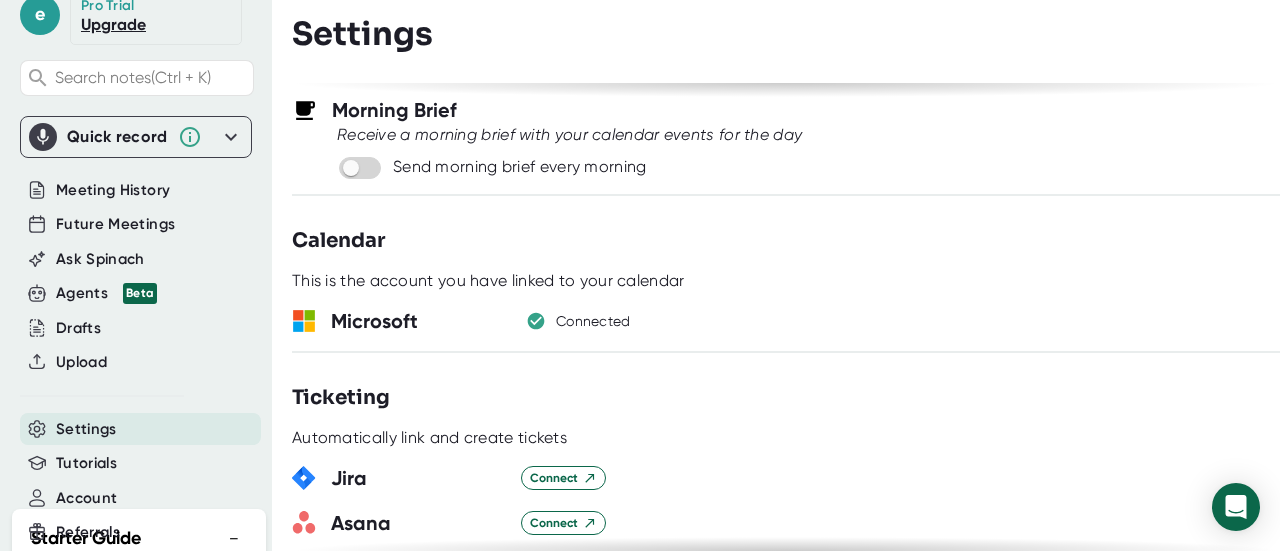 click on "Customization Output Paid Feature Make Changes to the summary Edit summaries before they publish Display video playback for my meetings Display transcripts for my meeting Language Select the language you speak in your meetings Hebrew Select the language for your summary output English You can change this for individual series on the   Meetings   page Meeting templates Select template for all meetings Auto-detect (recommended) Customize your own meeting template Create Template + Beta Communications How do we communicate with you? Summary access Dashboard and Emails Just the Spinach Host  You can change this for individual series on the   Meetings   page Slack Connect Morning Brief Receive a morning brief with your calendar events for the day Send morning brief every morning Calendar This is the account you have linked to your calendar MS-SymbolLockup Microsoft Connected Ticketing Automatically link and create tickets Jira Connect Asana Connect Linear Connect ClickUp Connect [PERSON_NAME] Connect [DATE][DOMAIN_NAME] Connect )" at bounding box center (786, 317) 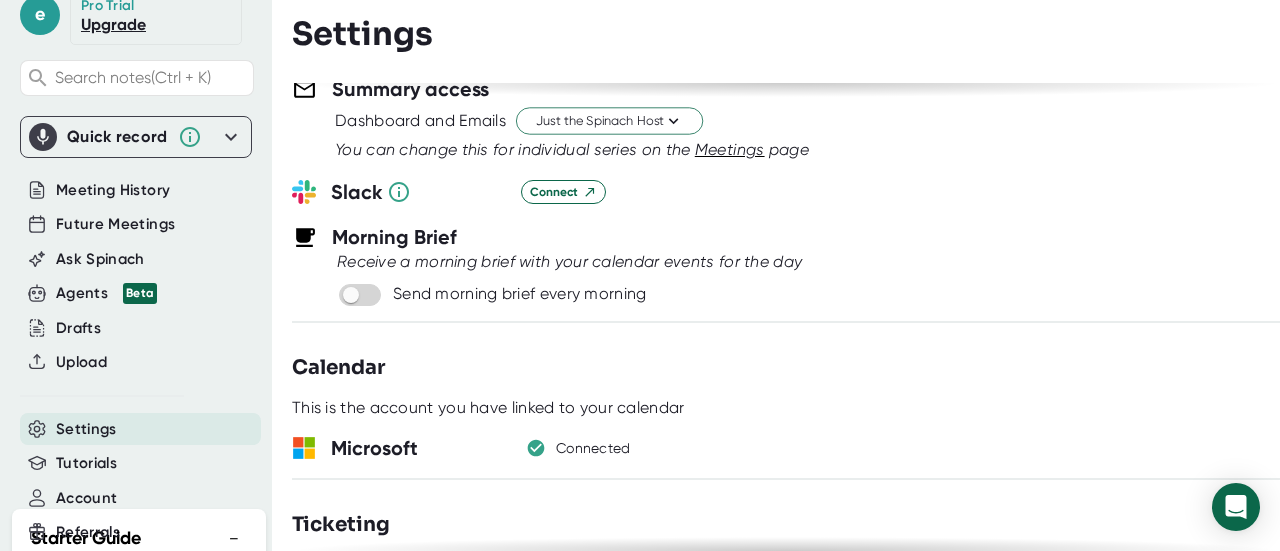 scroll, scrollTop: 633, scrollLeft: 0, axis: vertical 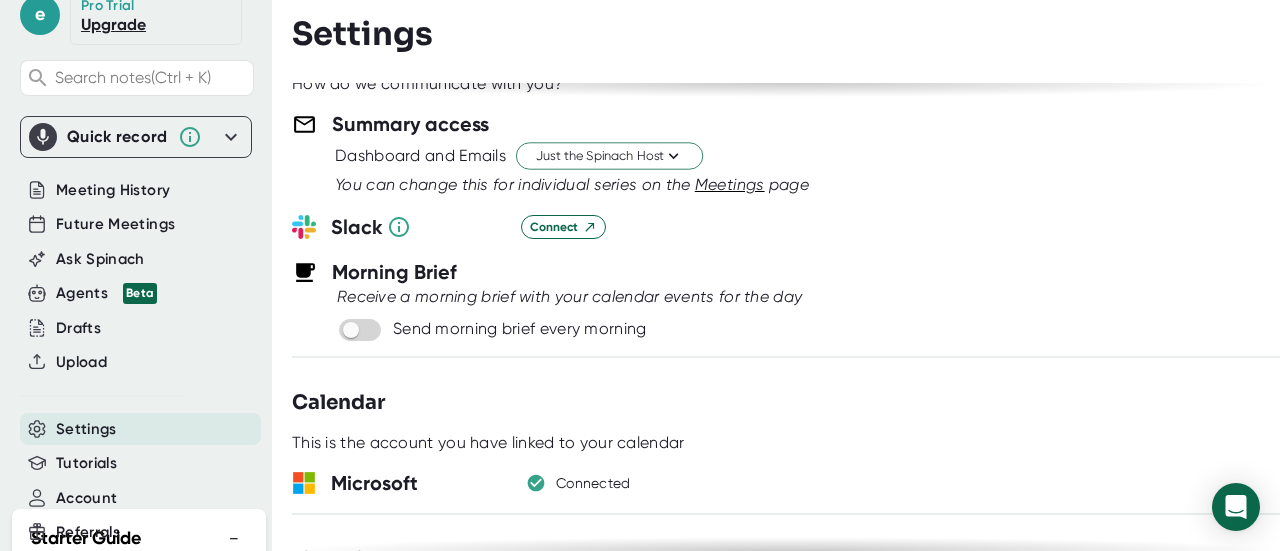 click on "This is the account you have linked to your calendar" at bounding box center [488, 443] 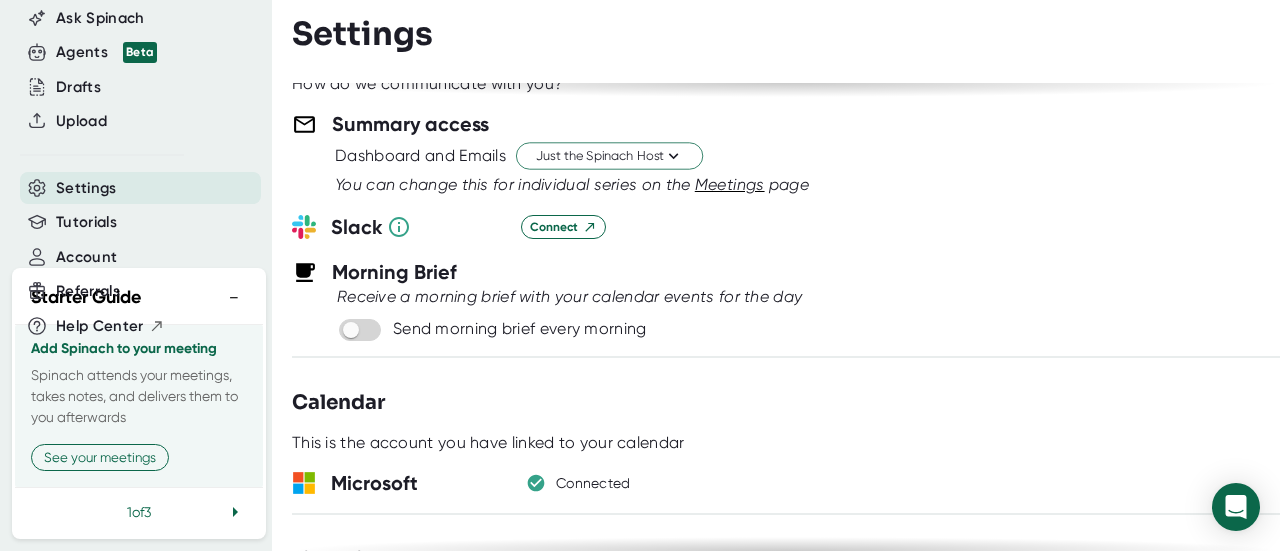 scroll, scrollTop: 0, scrollLeft: 0, axis: both 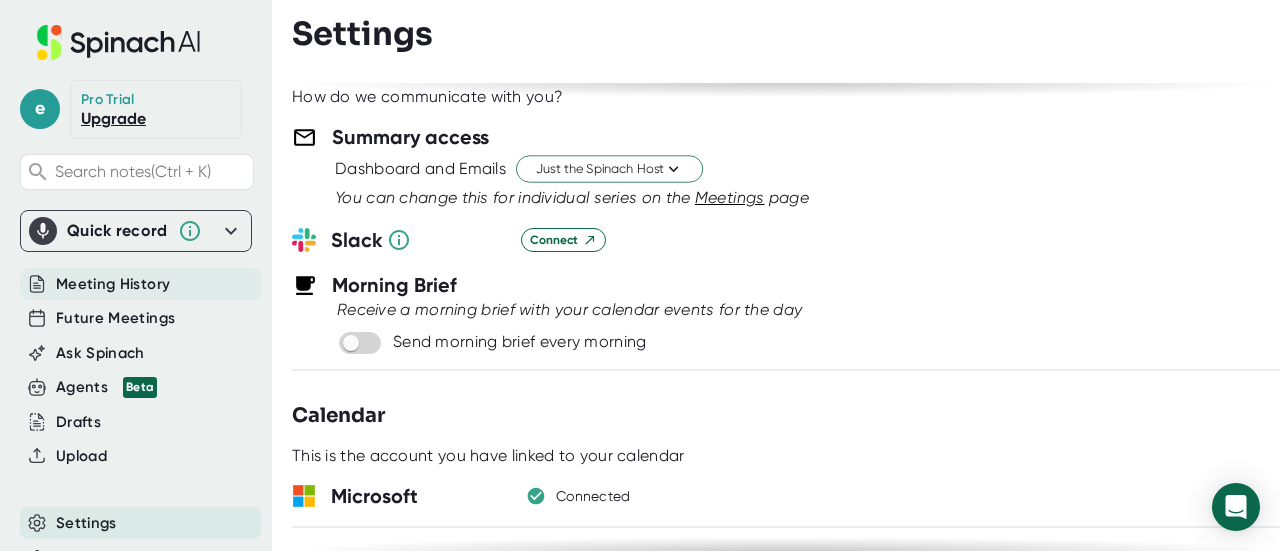 click on "Meeting History" at bounding box center (113, 284) 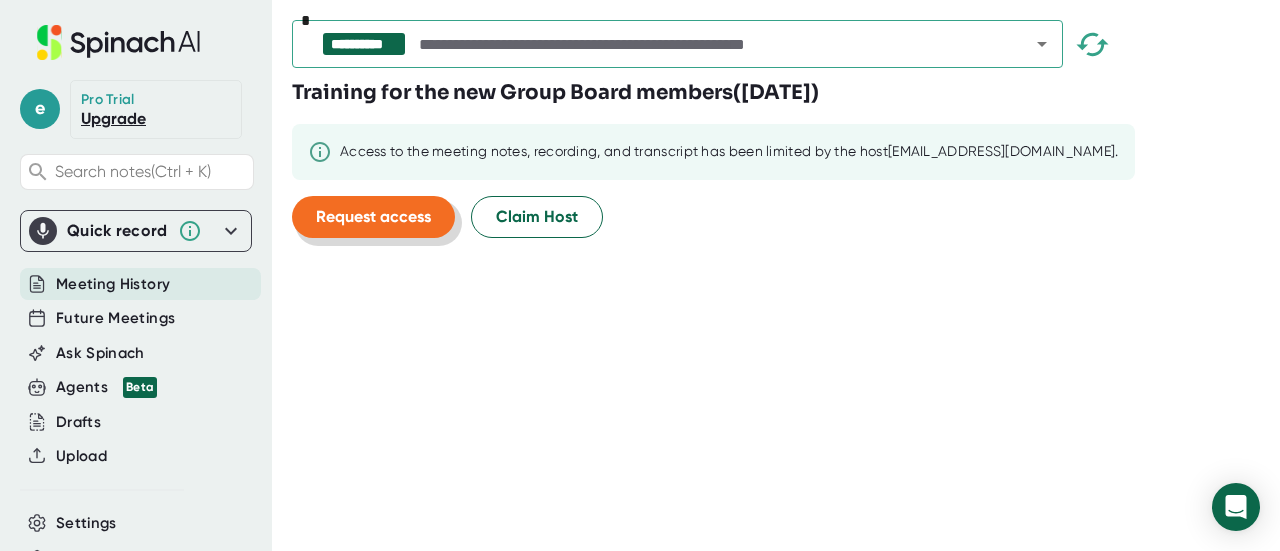 click on "Request access" at bounding box center (373, 216) 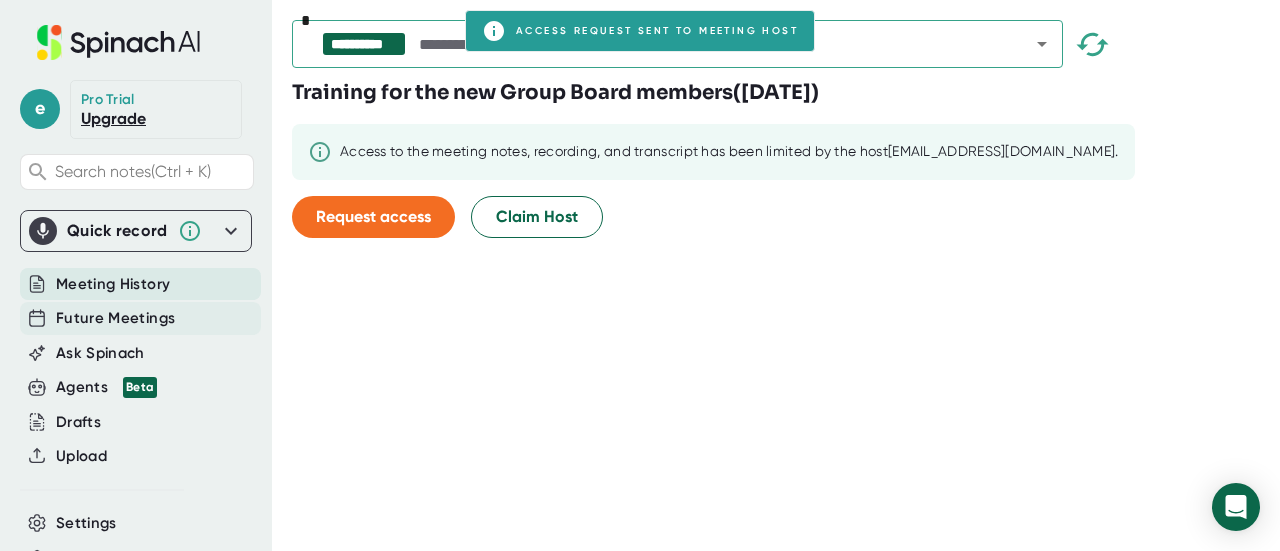 click on "Future Meetings" at bounding box center [115, 318] 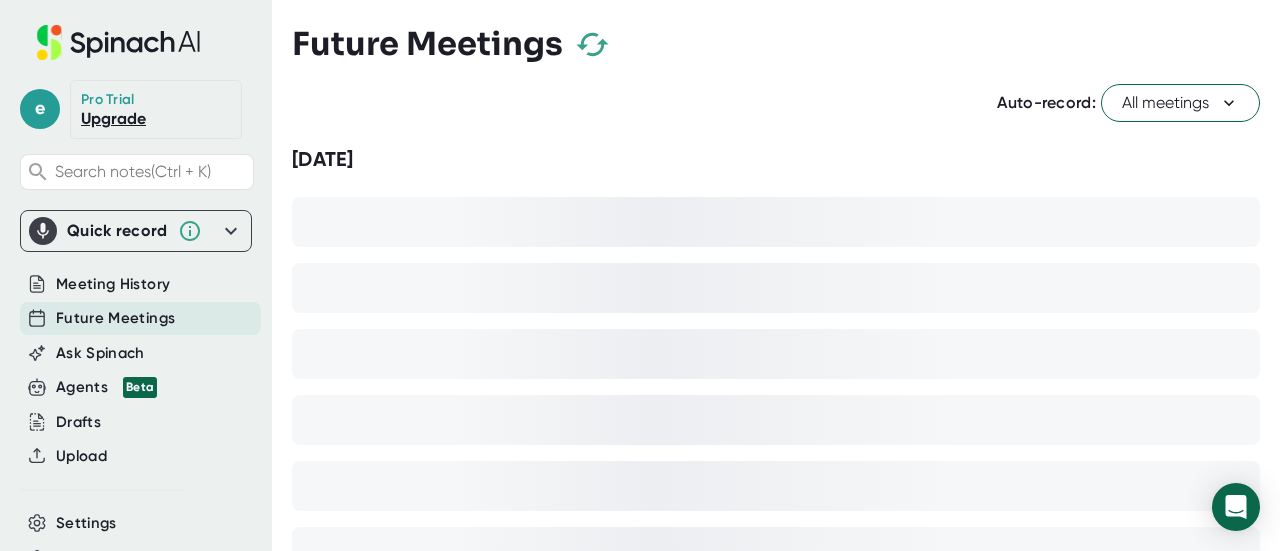 click on "All meetings" at bounding box center [1180, 103] 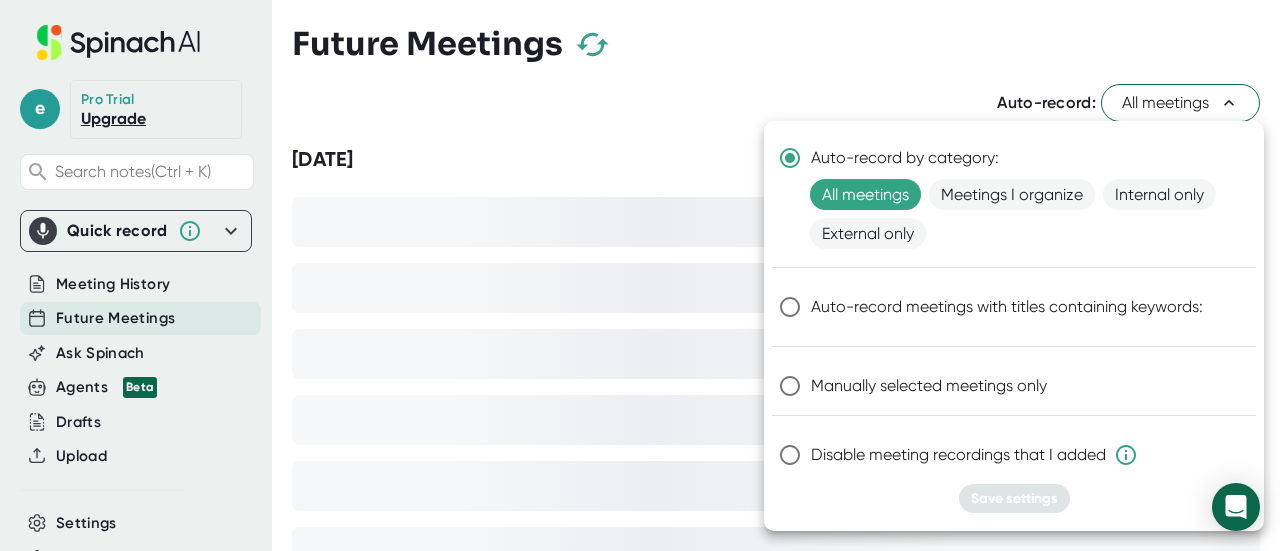click at bounding box center [640, 275] 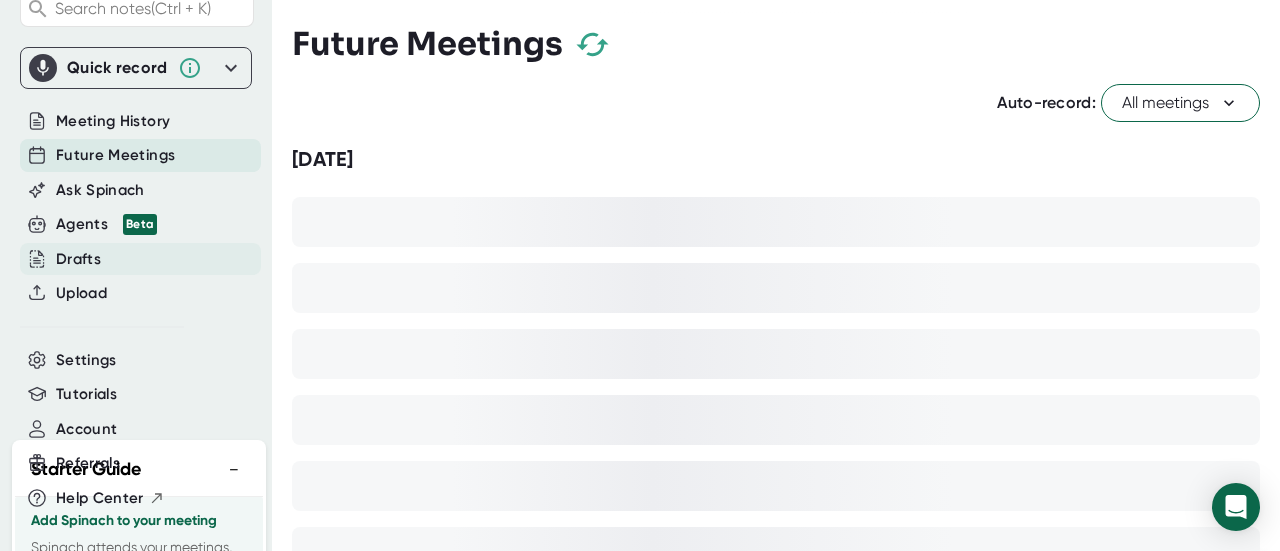 scroll, scrollTop: 168, scrollLeft: 0, axis: vertical 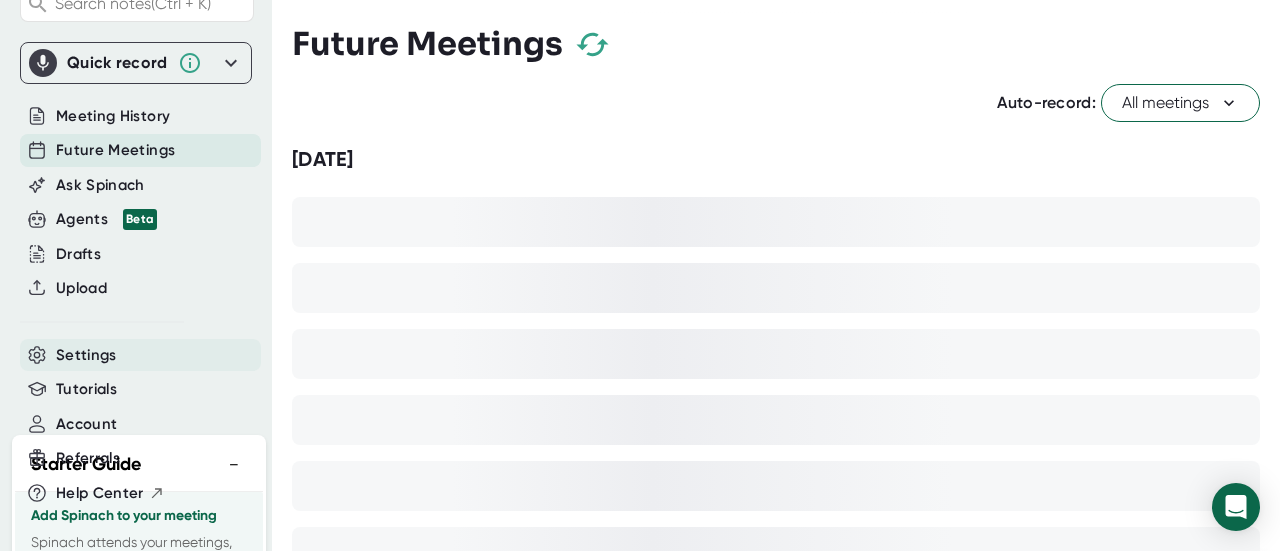 click on "Settings" at bounding box center (140, 355) 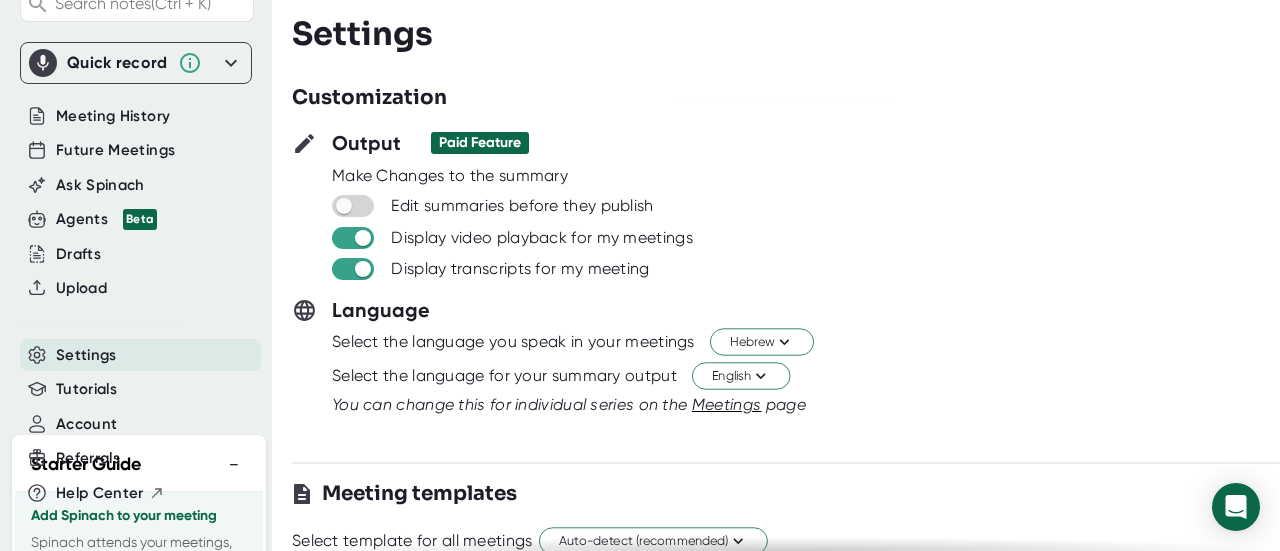 scroll, scrollTop: 0, scrollLeft: 0, axis: both 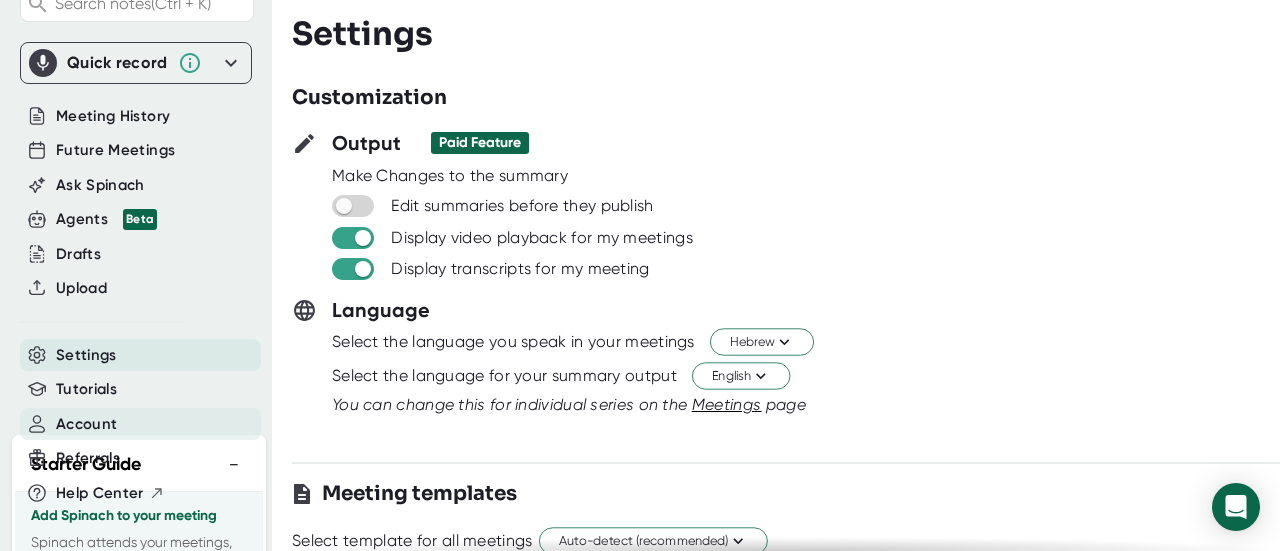click on "Account" at bounding box center (140, 424) 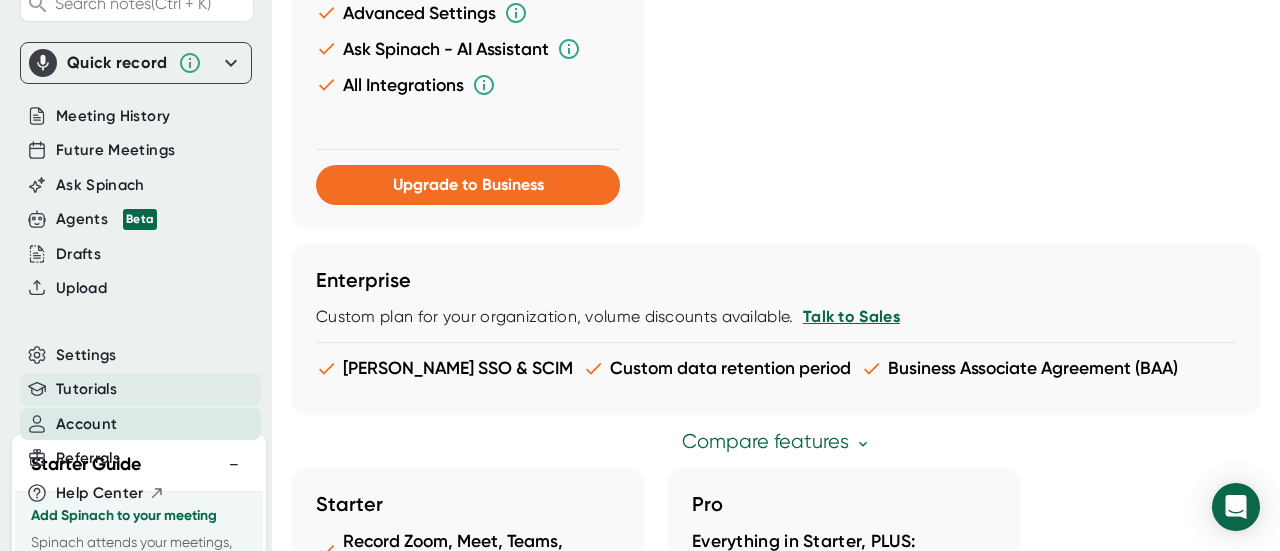 scroll, scrollTop: 1295, scrollLeft: 0, axis: vertical 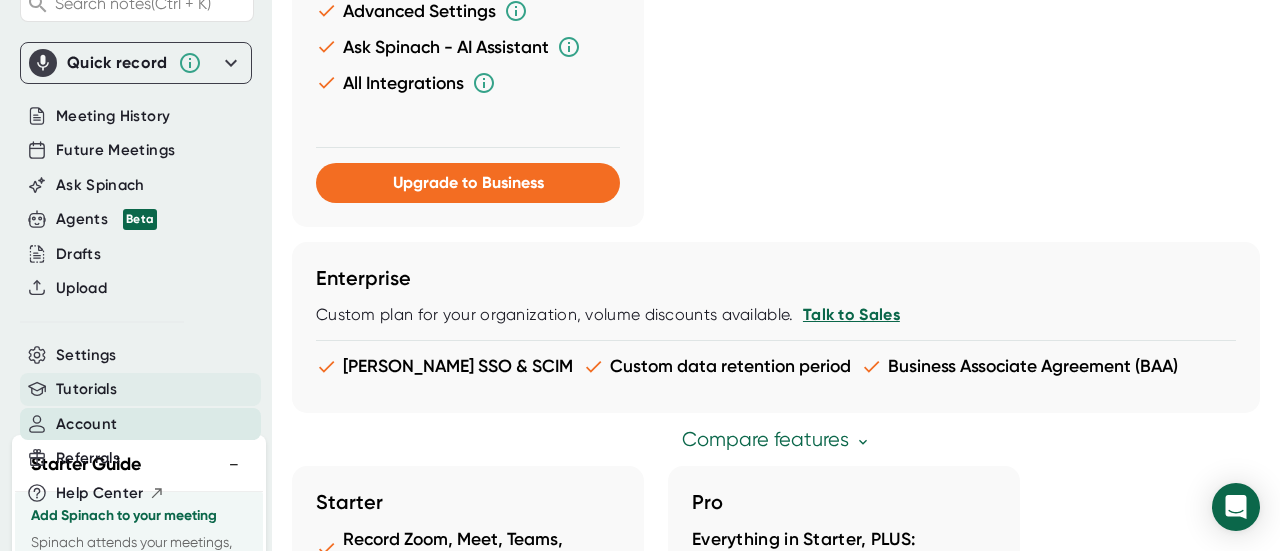 click on "Tutorials" at bounding box center (140, 389) 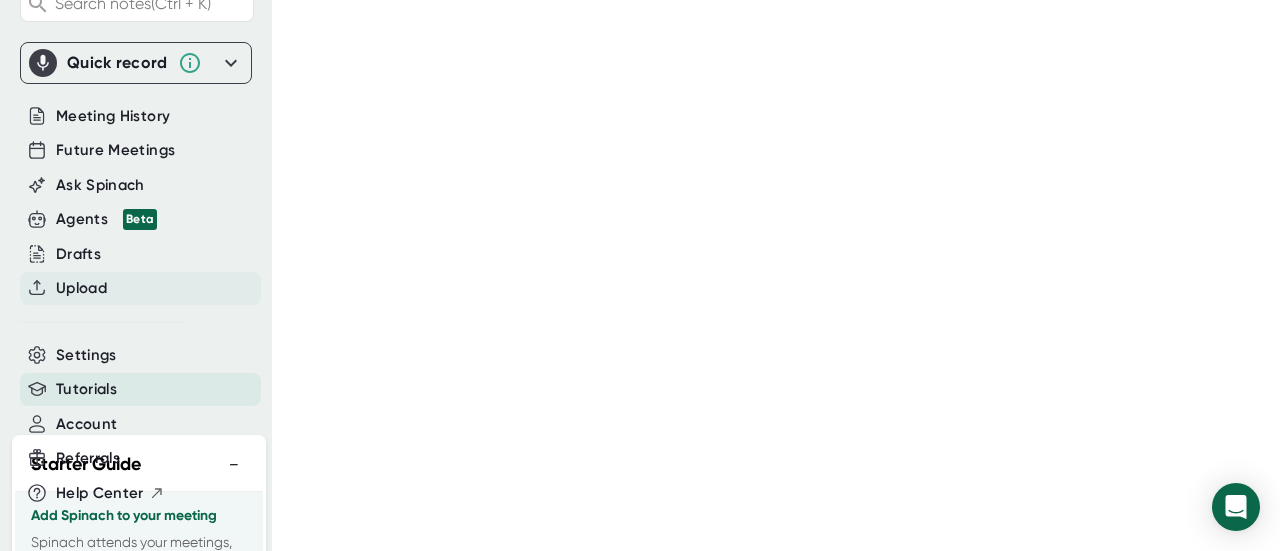 scroll, scrollTop: 0, scrollLeft: 0, axis: both 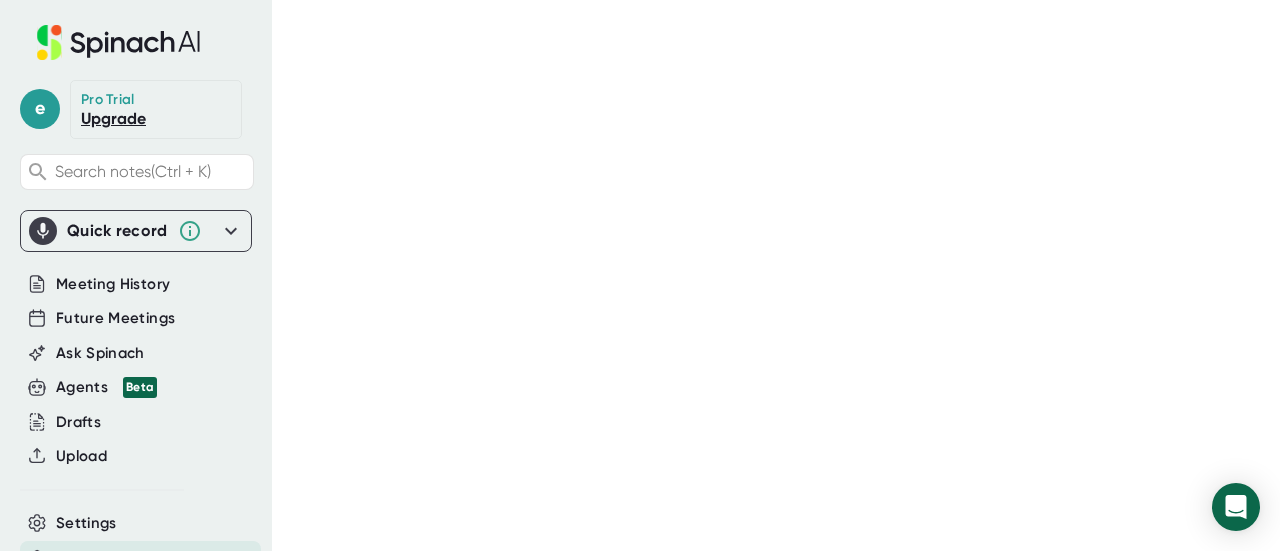 click on "Quick record" at bounding box center [117, 231] 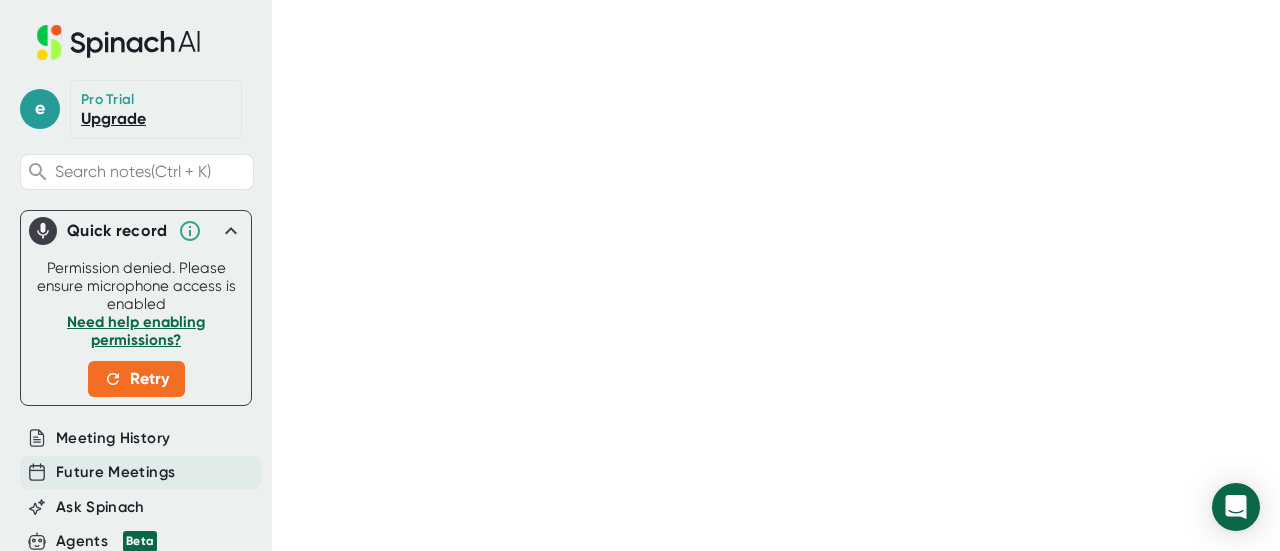 click on "Future Meetings" at bounding box center (115, 472) 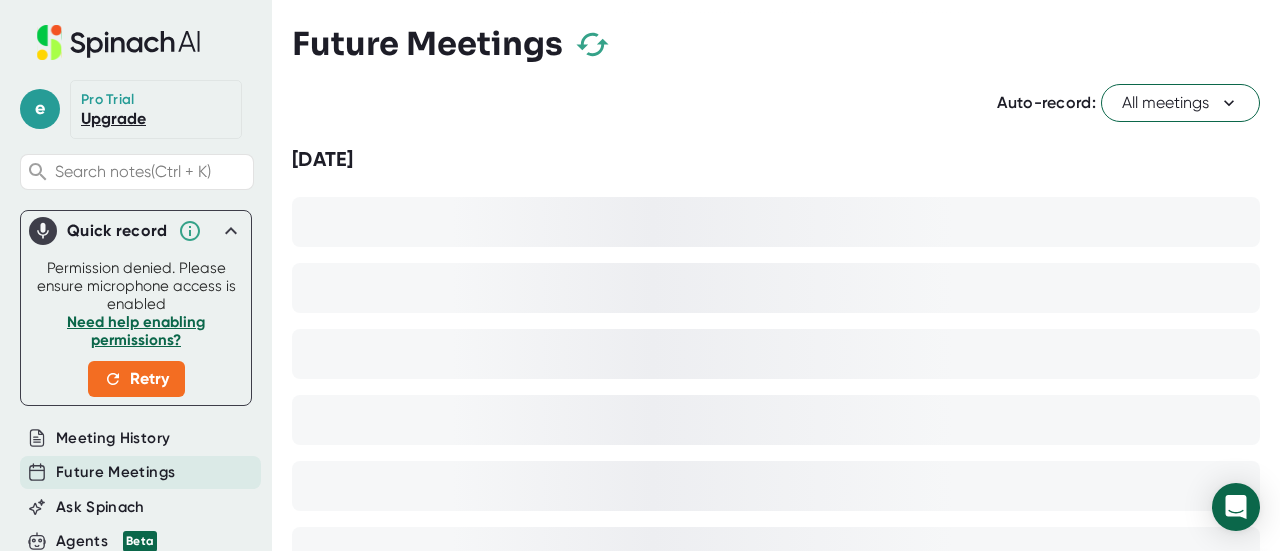 click on "All meetings" at bounding box center [1180, 103] 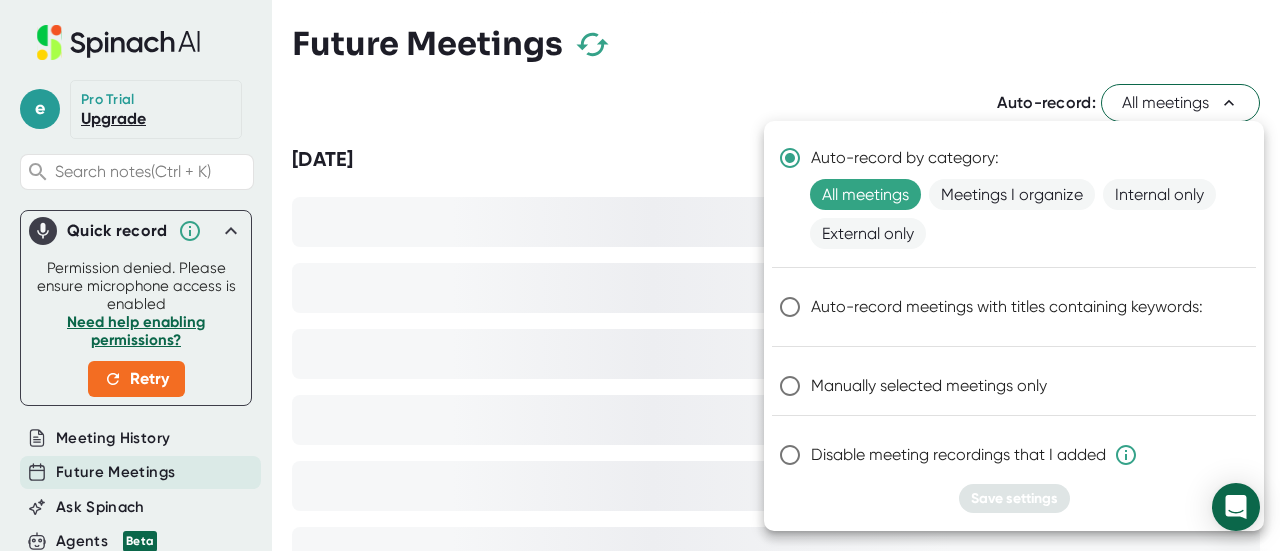 click at bounding box center [640, 275] 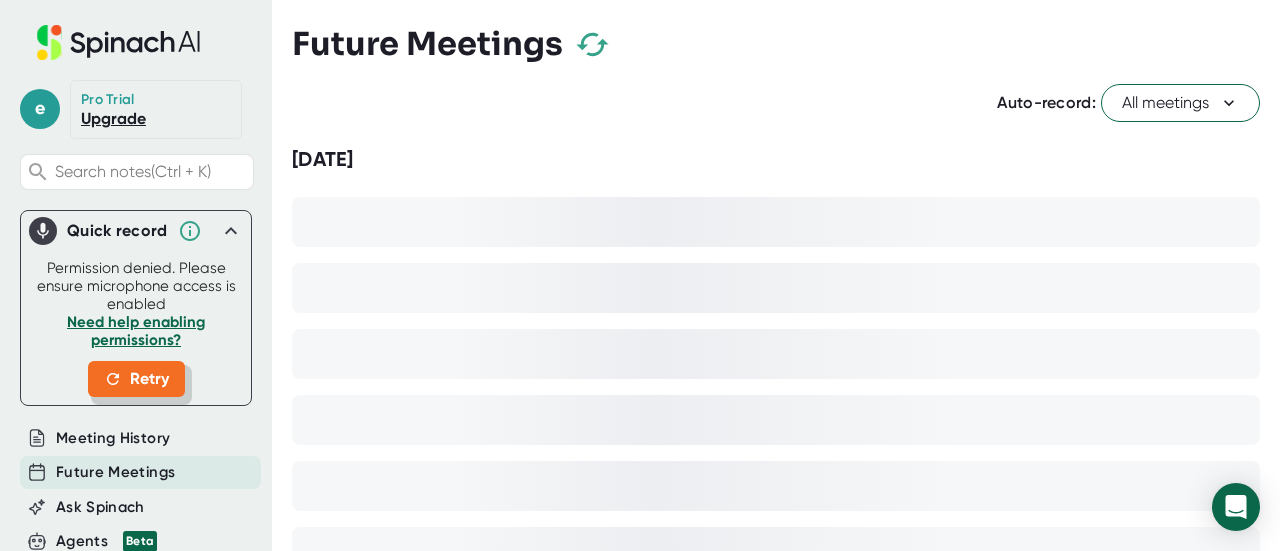 click on "Retry" at bounding box center [136, 379] 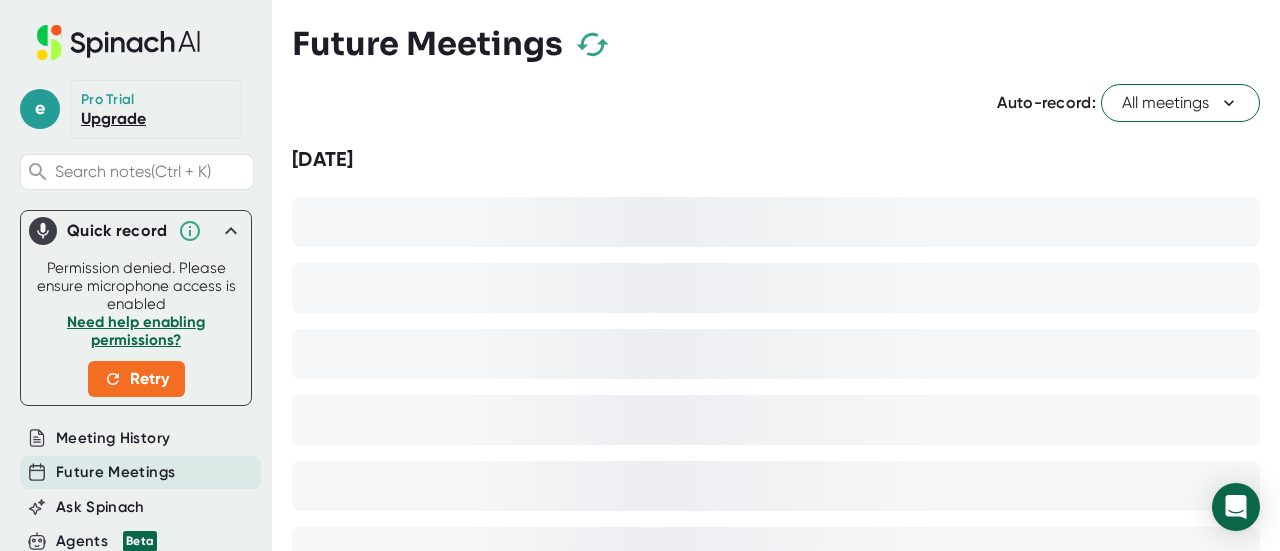 click on "Need help enabling permissions?" at bounding box center [136, 331] 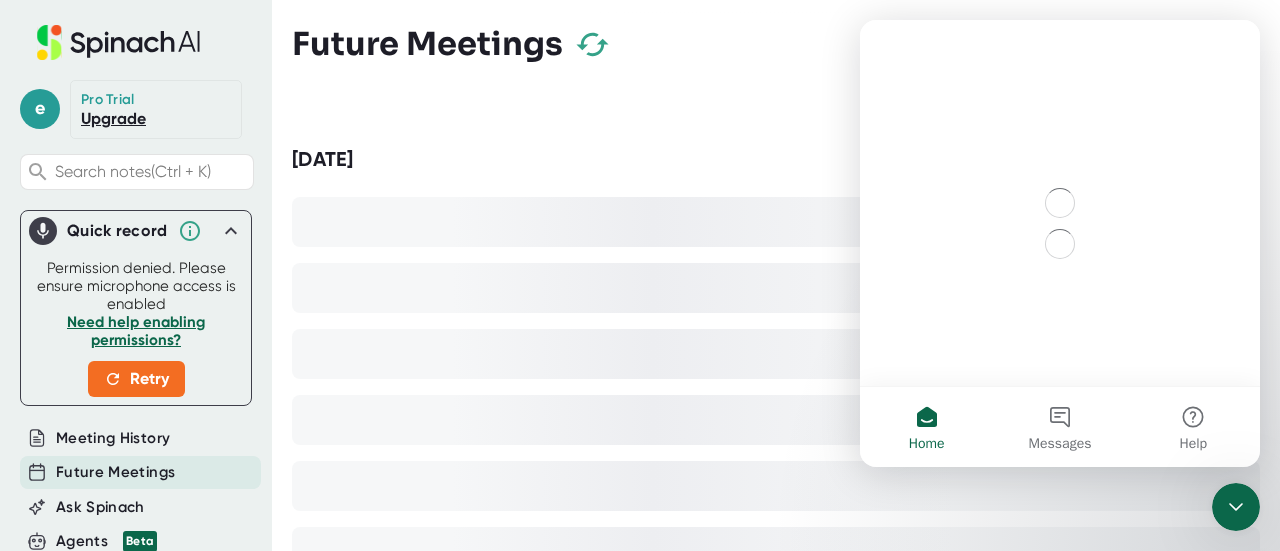 scroll, scrollTop: 0, scrollLeft: 0, axis: both 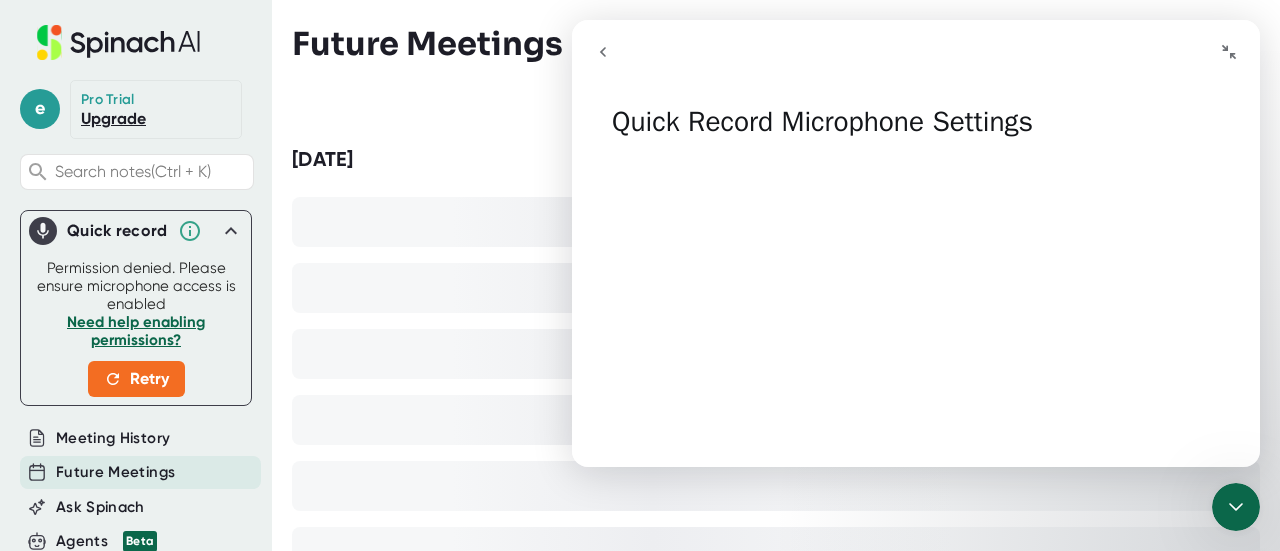 click at bounding box center [1229, 52] 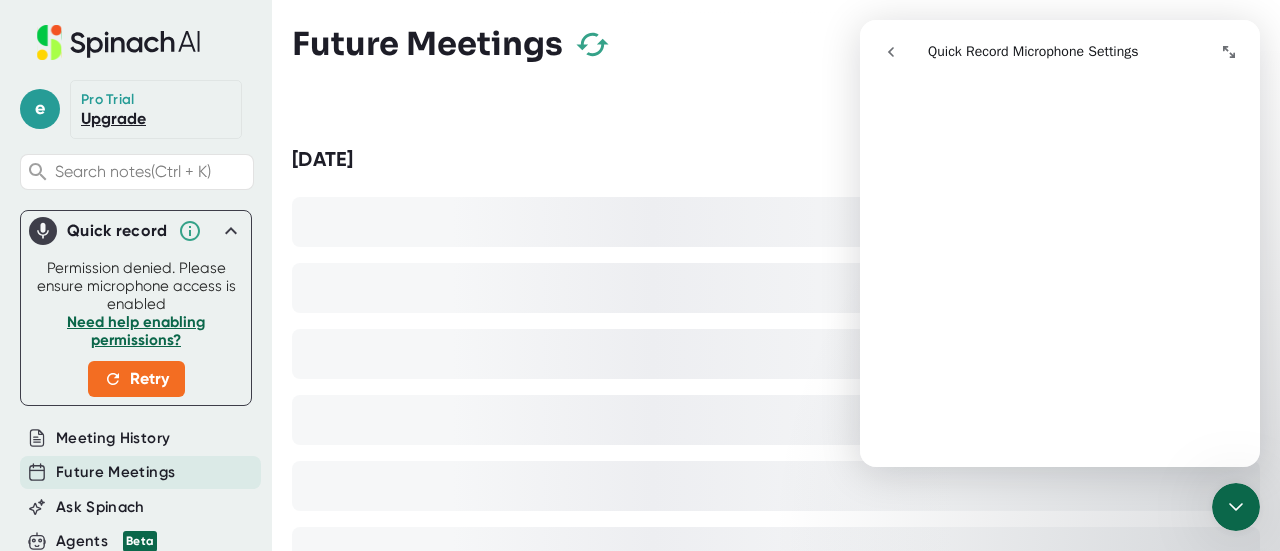scroll, scrollTop: 2212, scrollLeft: 0, axis: vertical 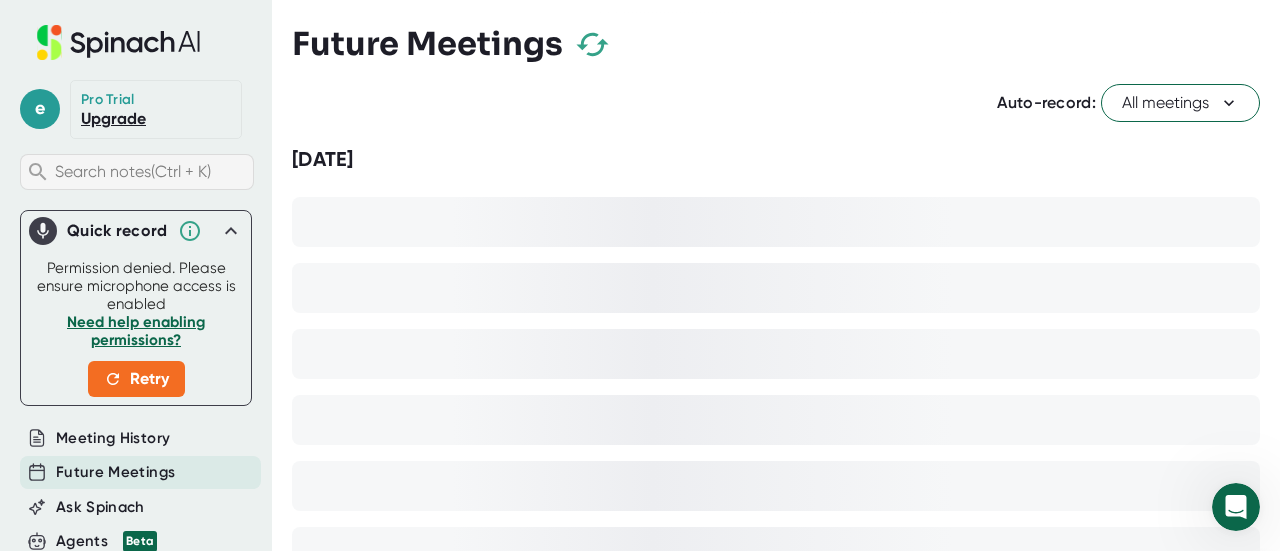 click on "Search notes  (Ctrl + K)" at bounding box center (133, 171) 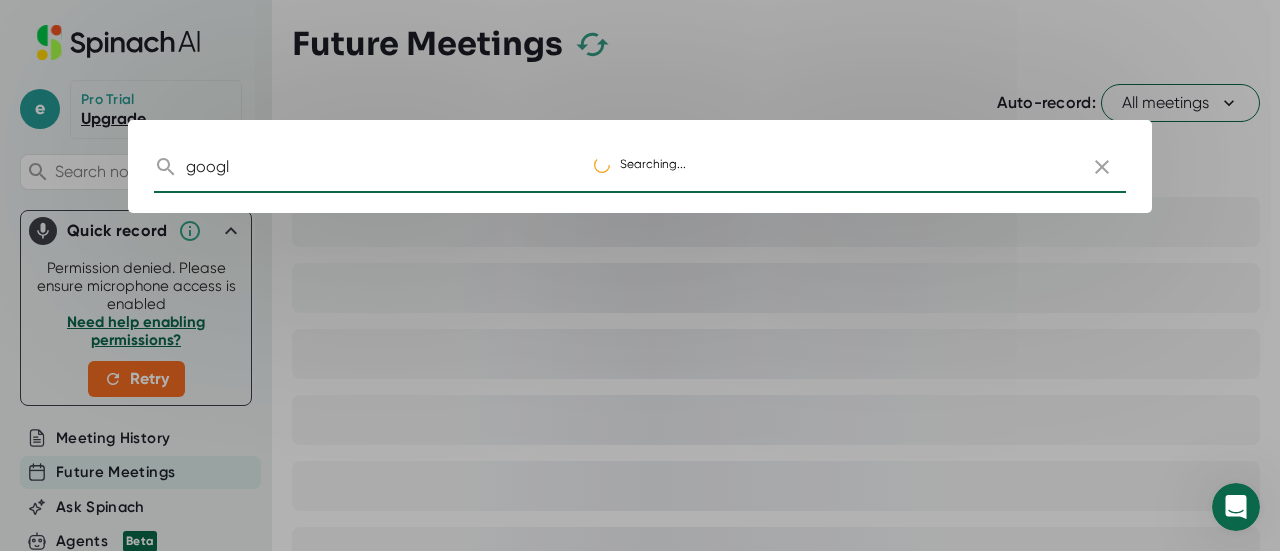 type on "google" 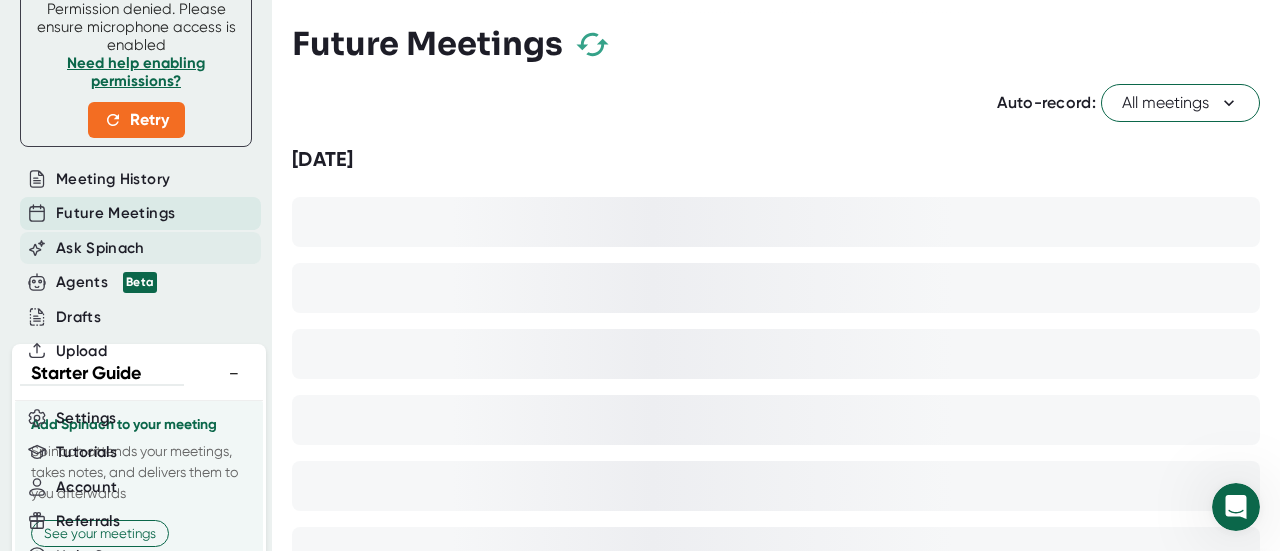 scroll, scrollTop: 354, scrollLeft: 0, axis: vertical 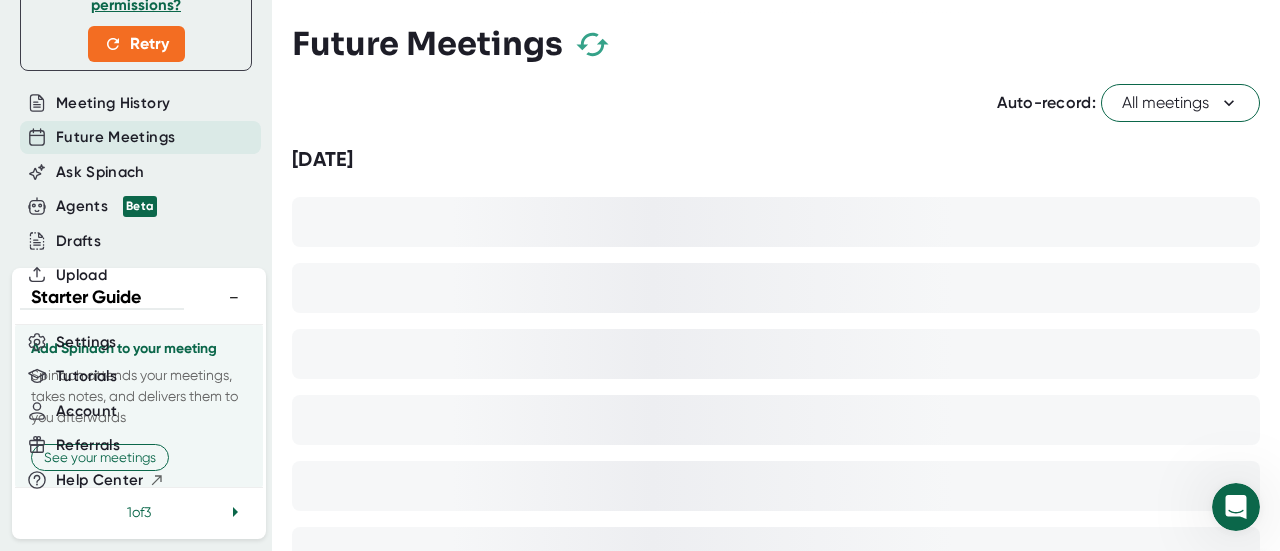 click 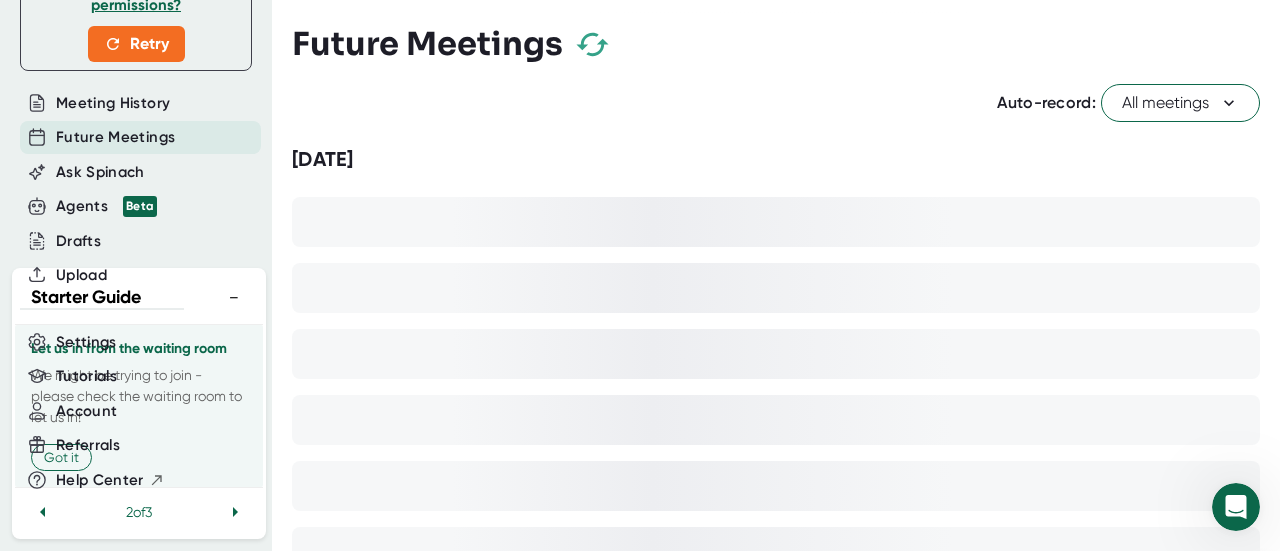 scroll, scrollTop: 333, scrollLeft: 0, axis: vertical 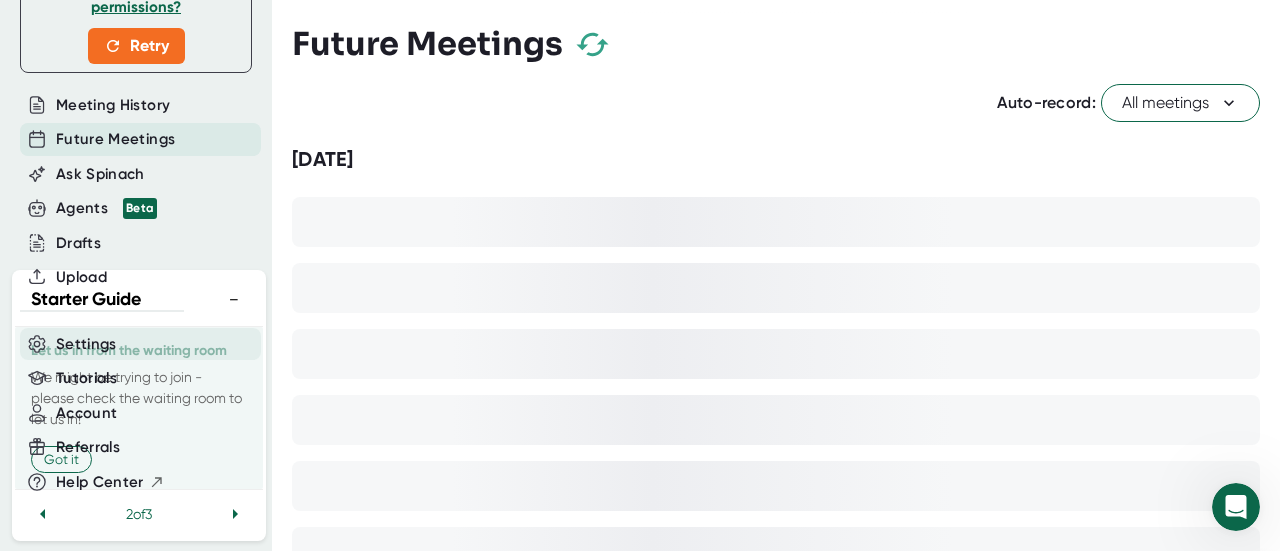 click on "Settings" at bounding box center [86, 344] 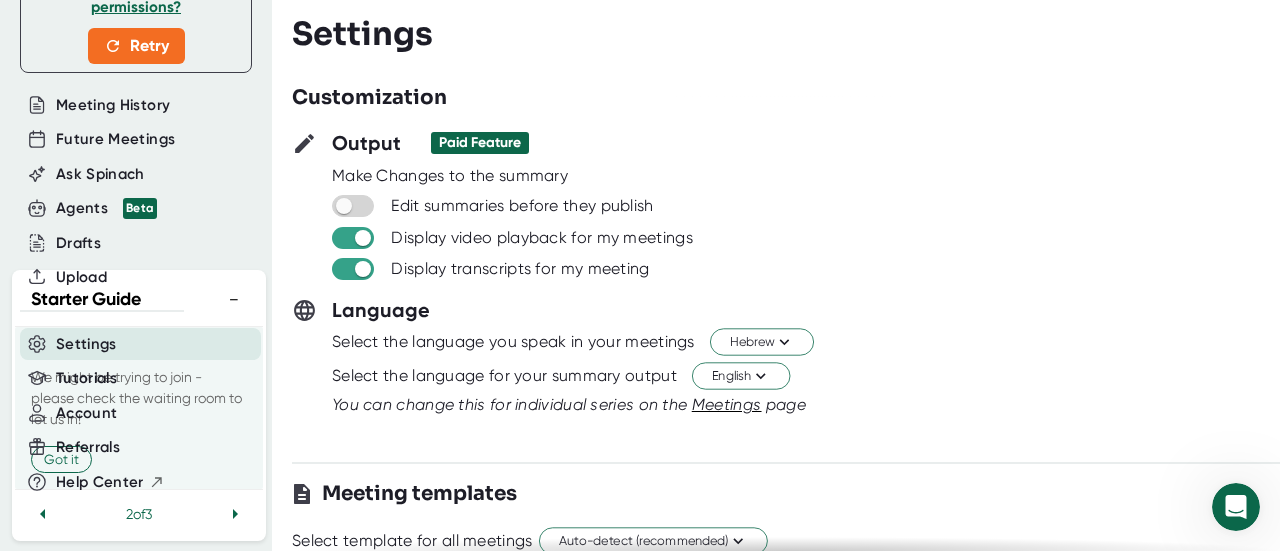 scroll, scrollTop: 0, scrollLeft: 0, axis: both 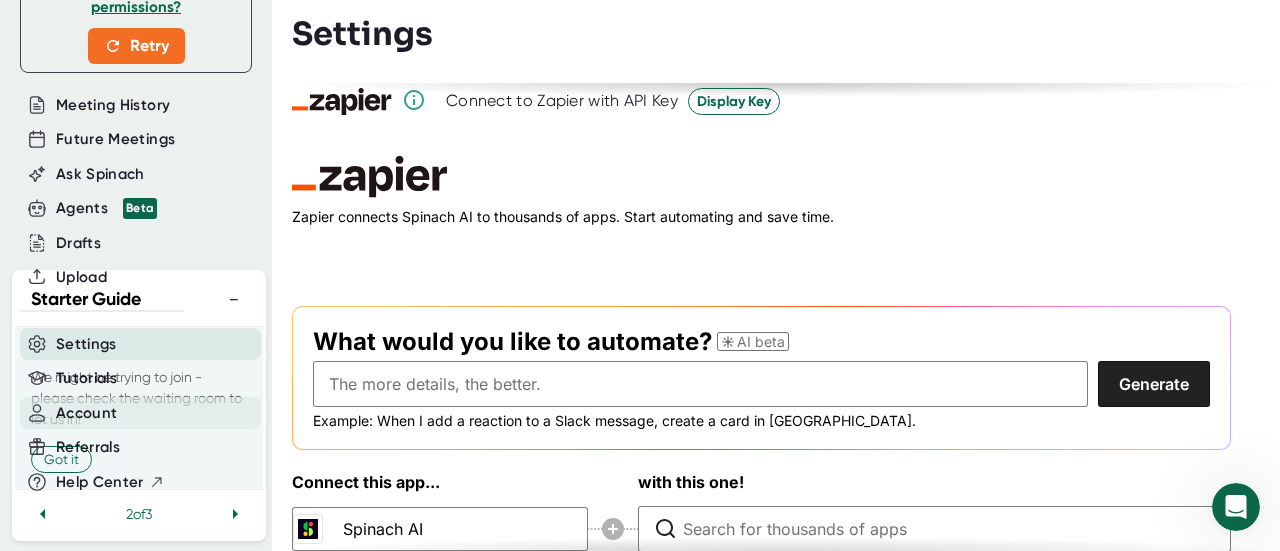 click on "Account" at bounding box center [140, 413] 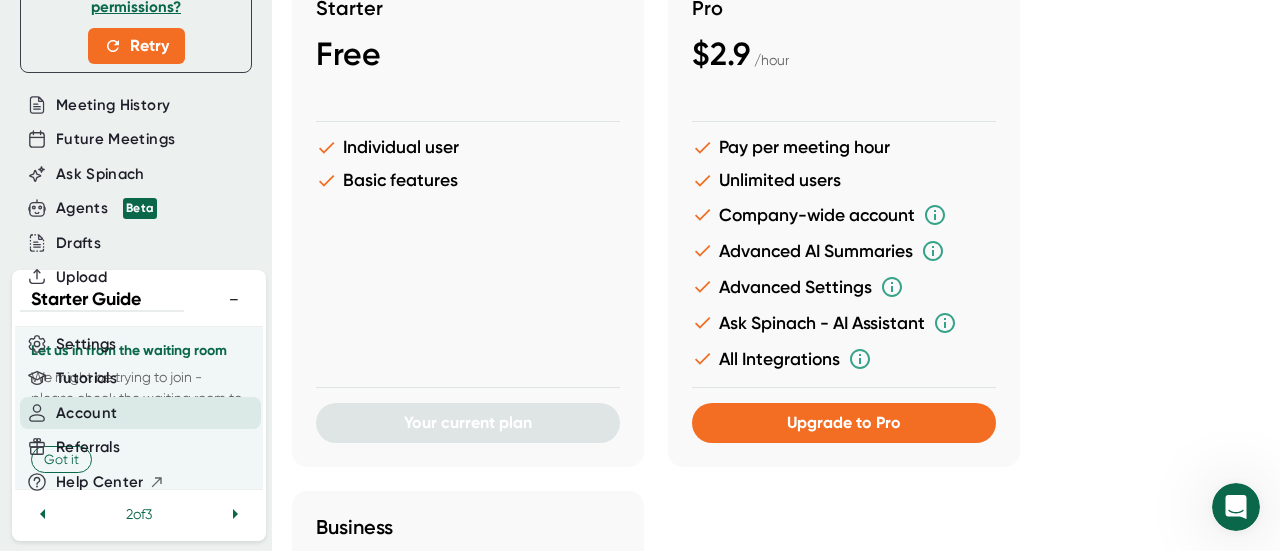 scroll, scrollTop: 562, scrollLeft: 0, axis: vertical 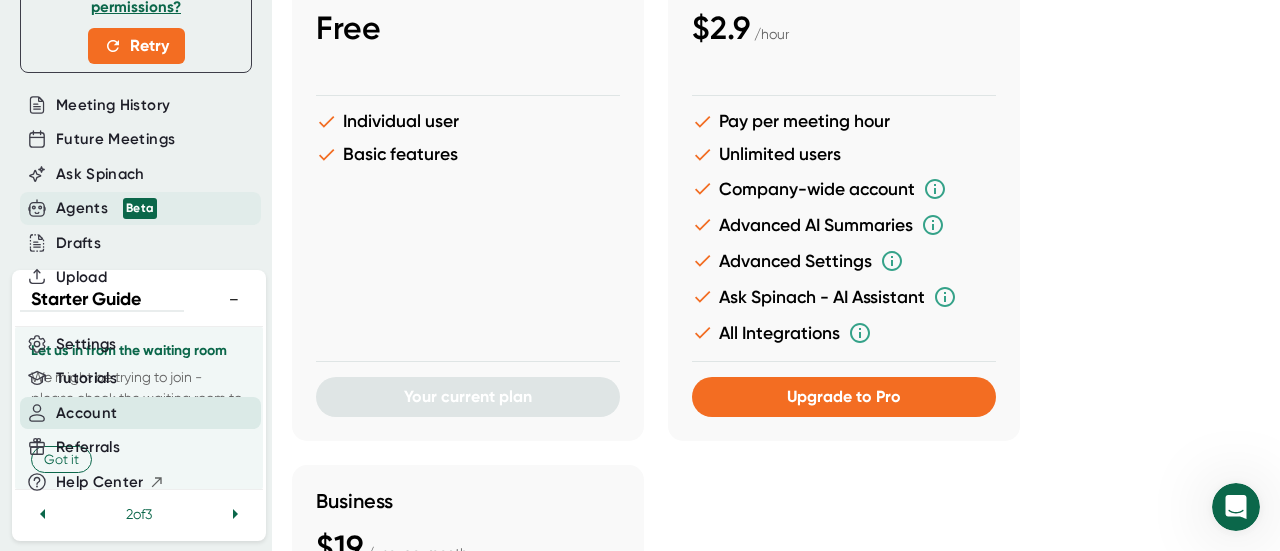 click on "Agents   Beta" at bounding box center (106, 208) 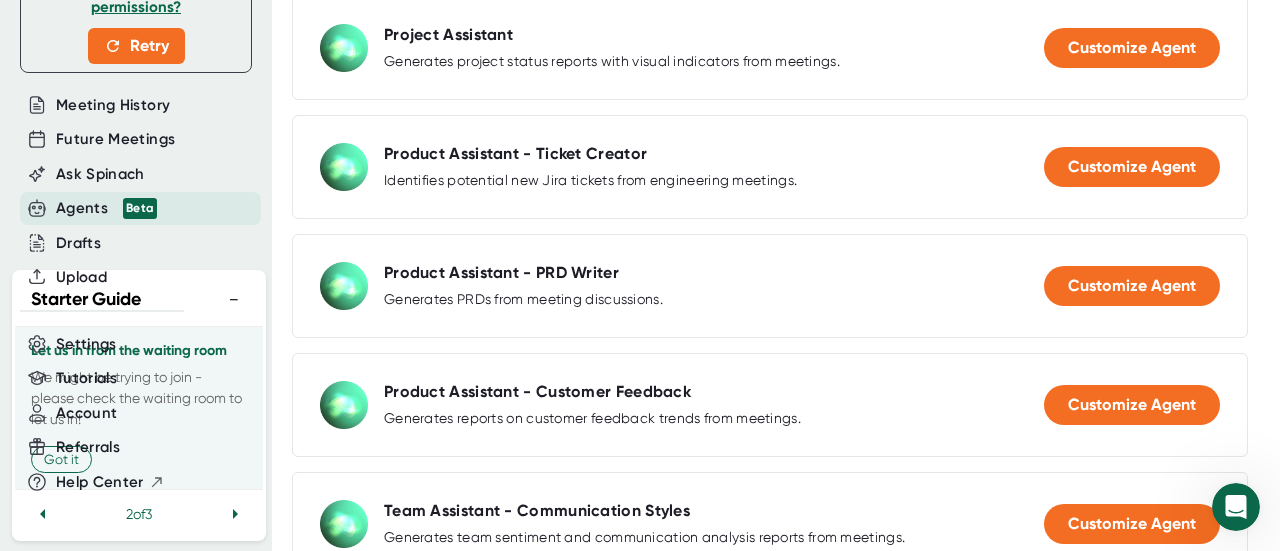 scroll, scrollTop: 500, scrollLeft: 0, axis: vertical 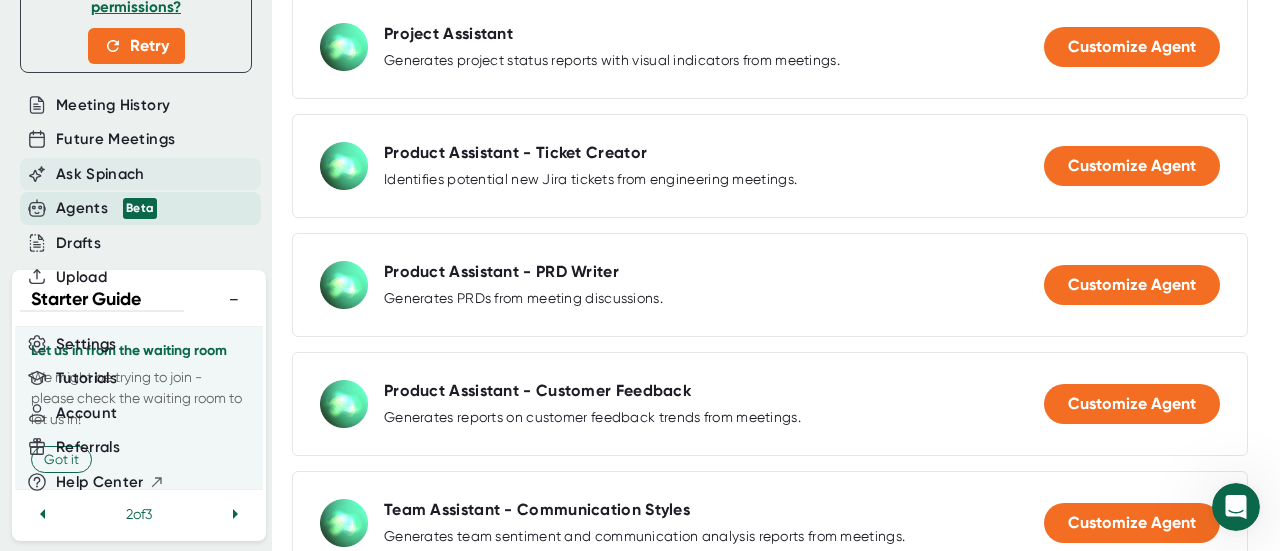 click on "Ask Spinach" at bounding box center [140, 174] 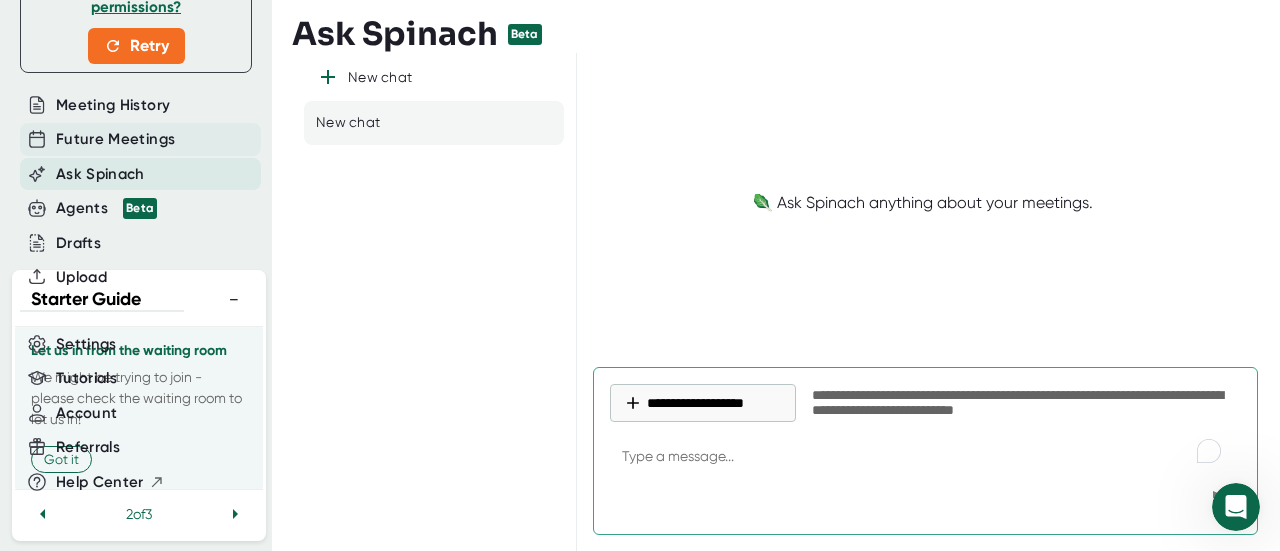 type on "x" 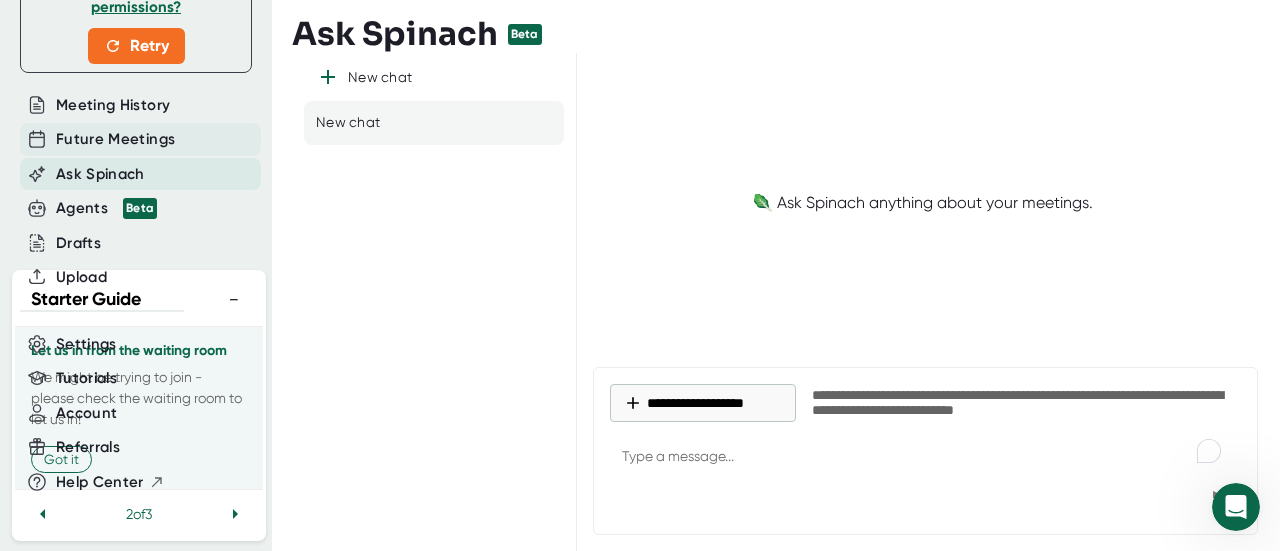 click on "Future Meetings" at bounding box center (115, 139) 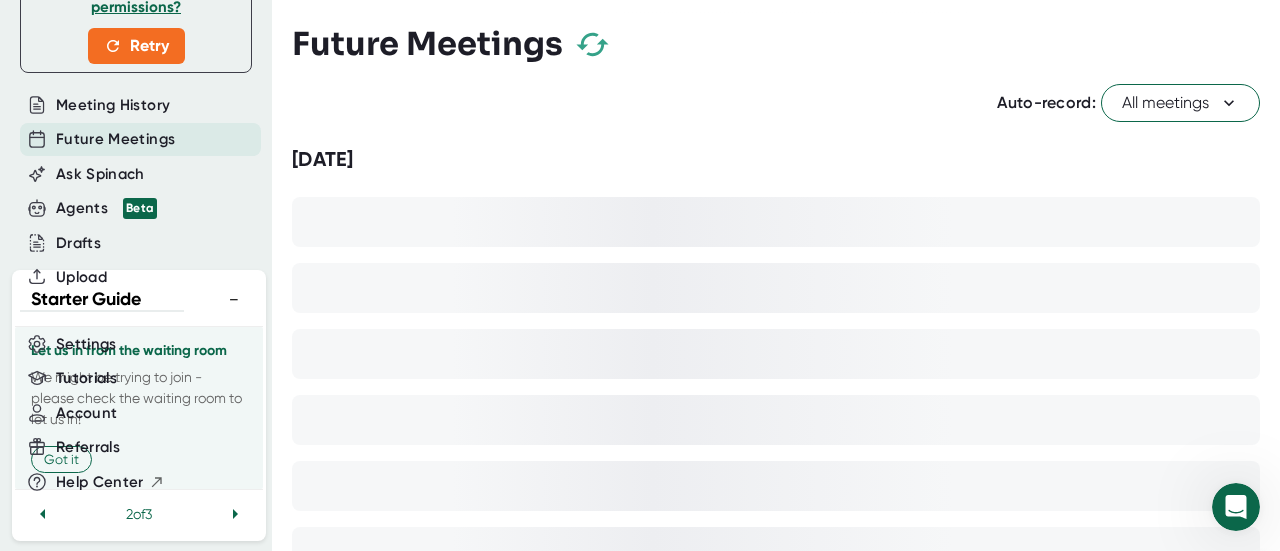 click on "Meeting History" at bounding box center [136, 105] 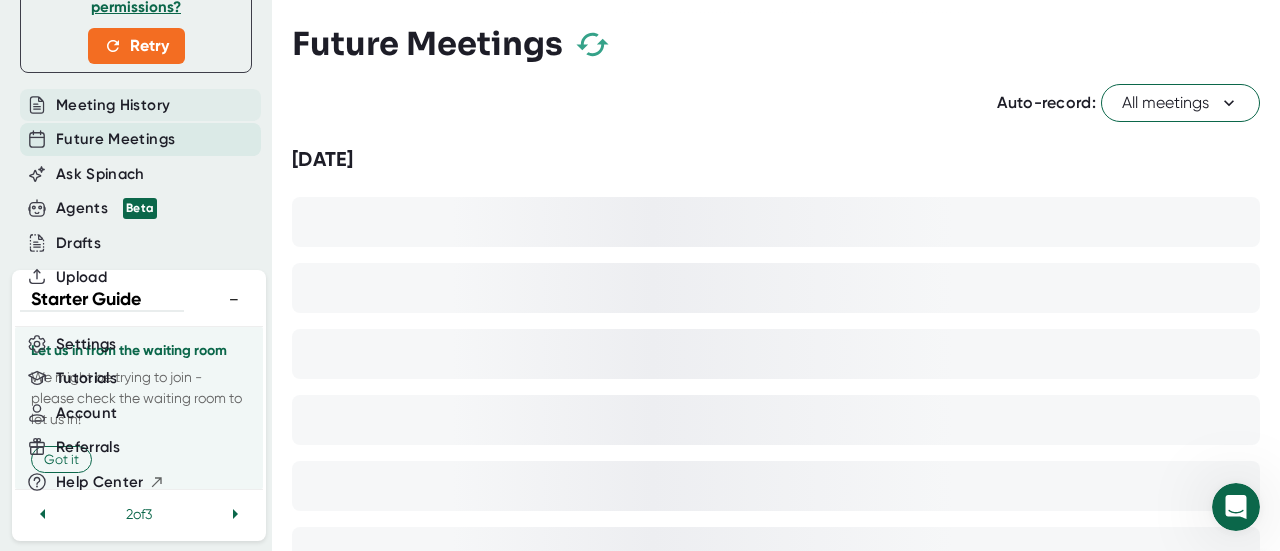 click on "Meeting History" at bounding box center [113, 105] 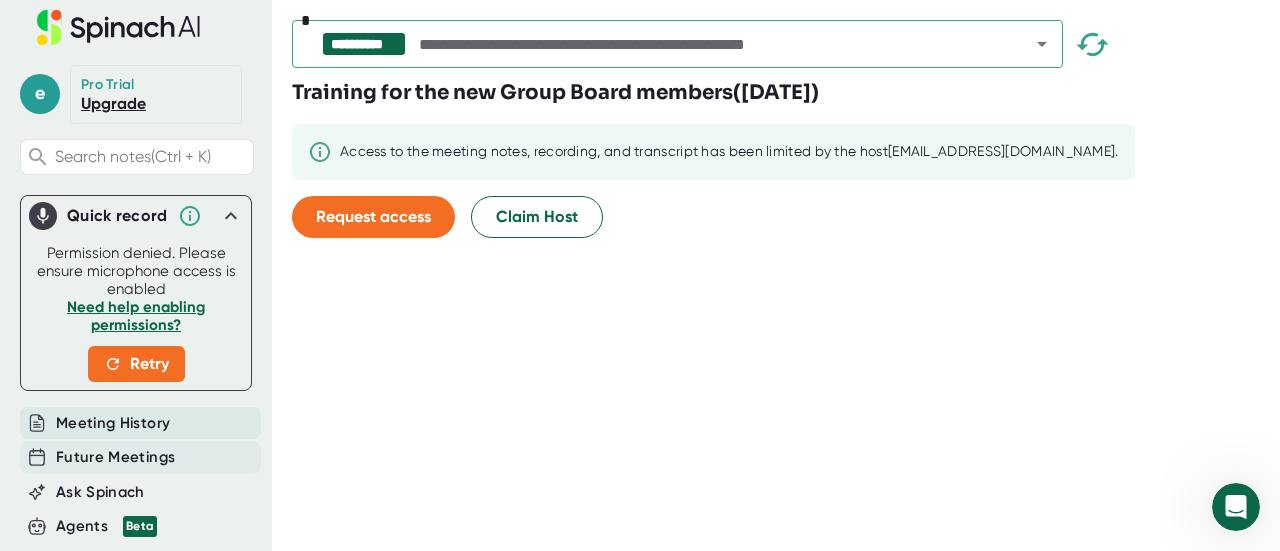 scroll, scrollTop: 14, scrollLeft: 0, axis: vertical 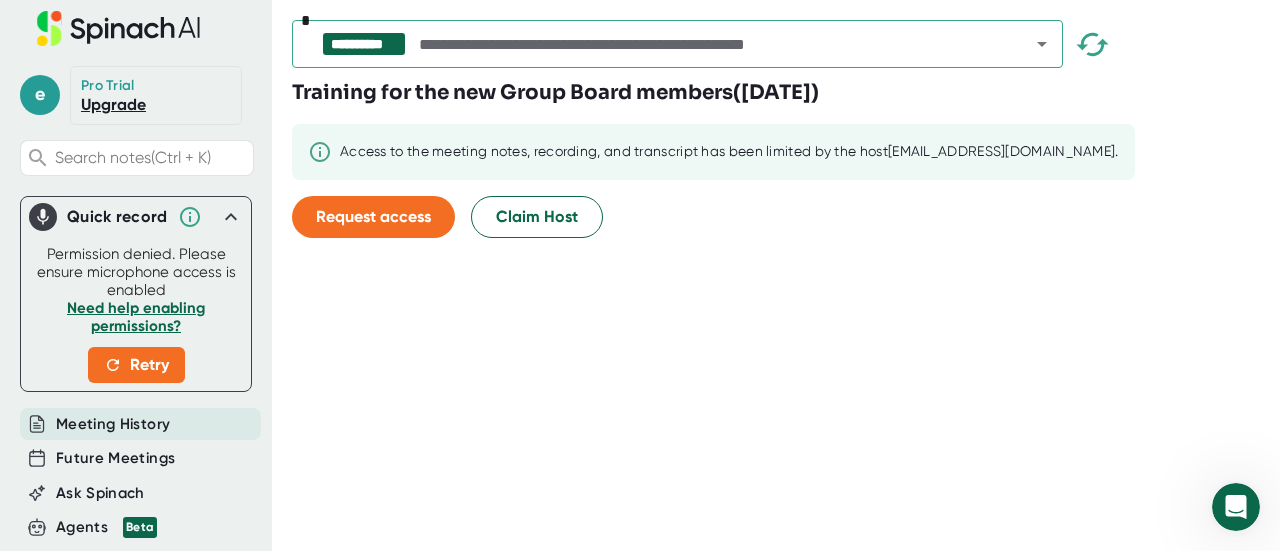 click 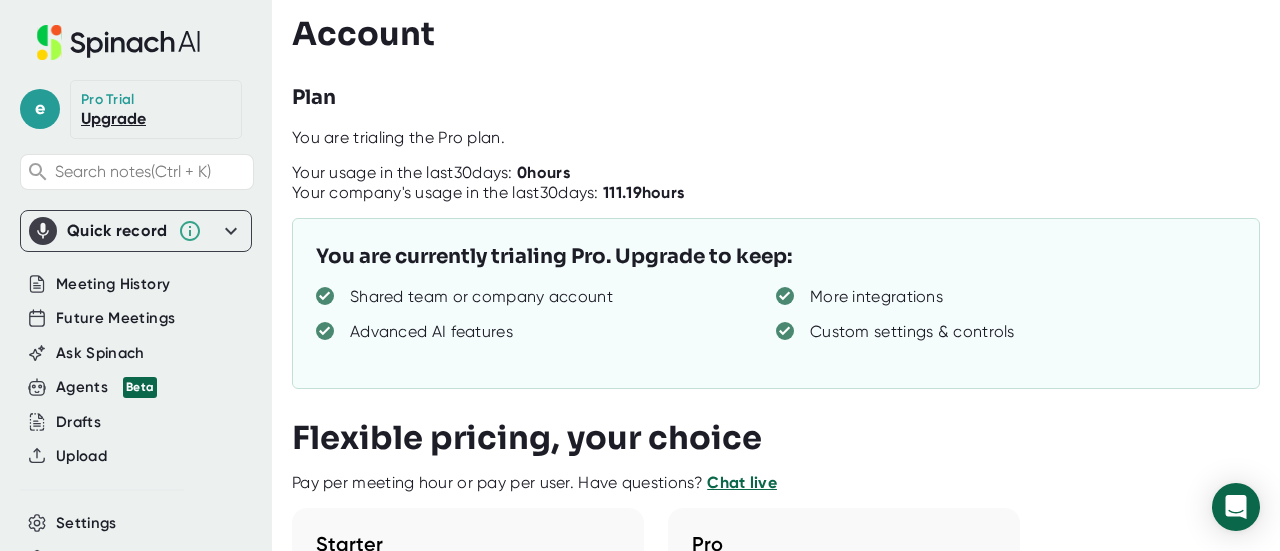 scroll, scrollTop: 0, scrollLeft: 0, axis: both 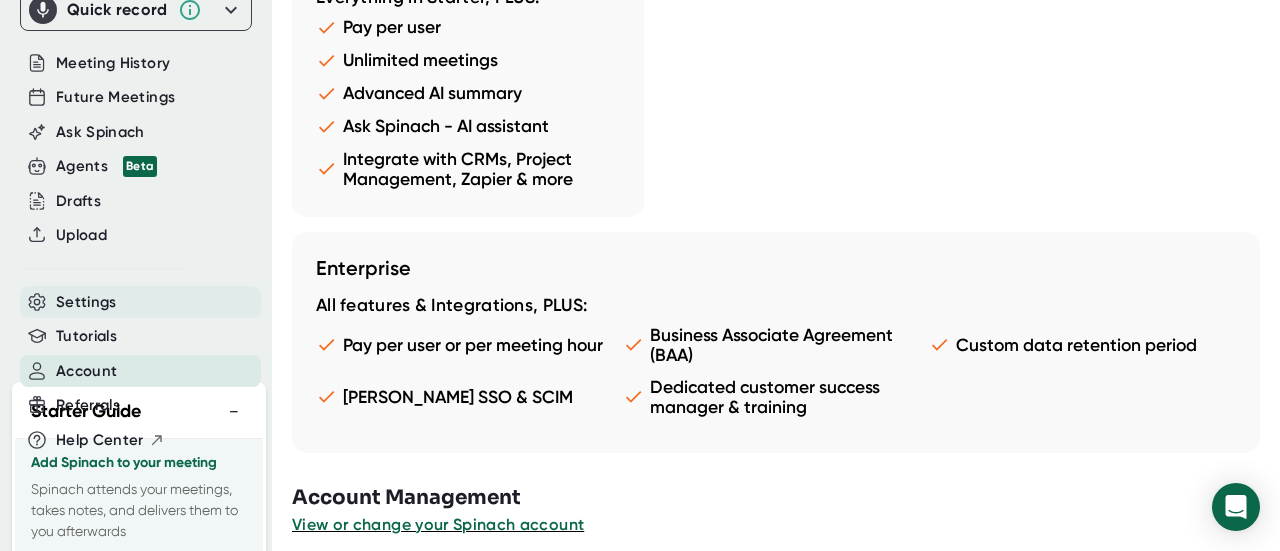 click on "Settings" at bounding box center [140, 302] 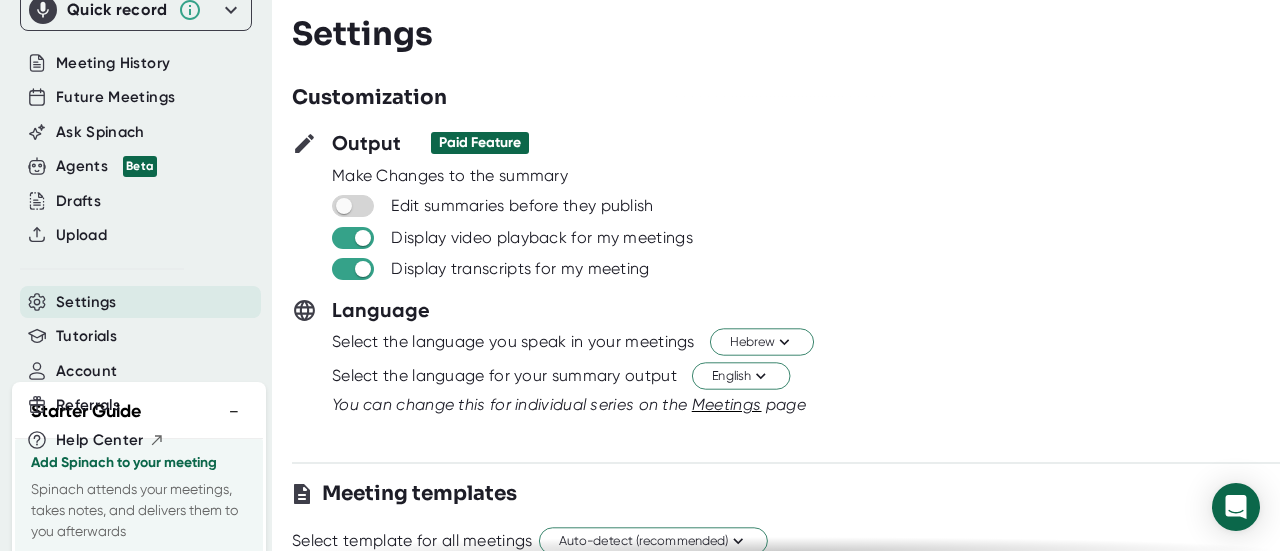 scroll, scrollTop: 0, scrollLeft: 0, axis: both 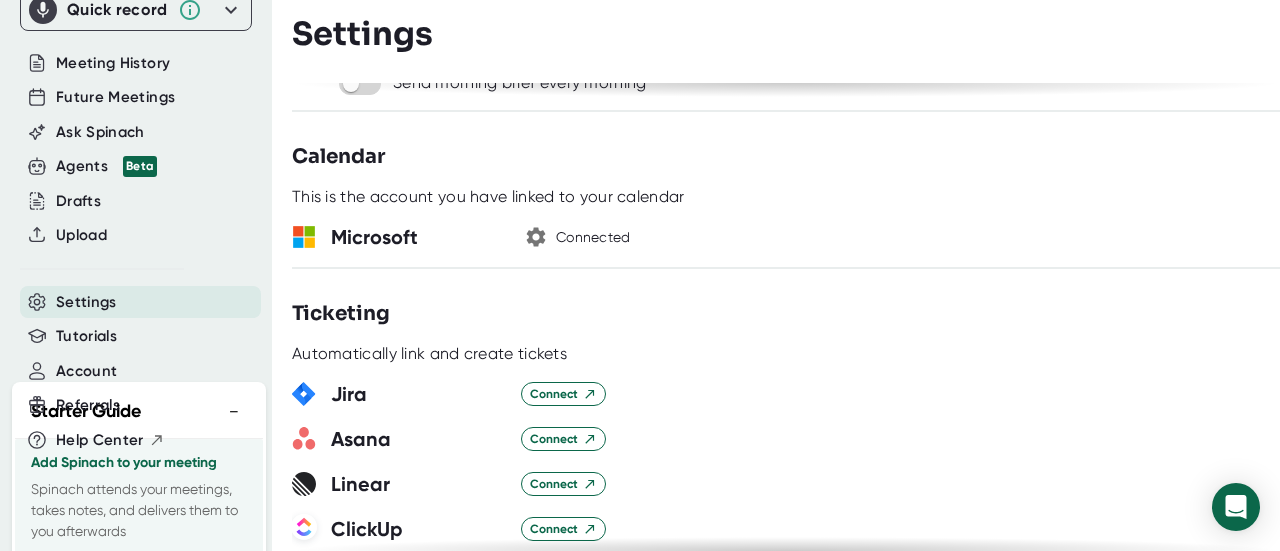 click 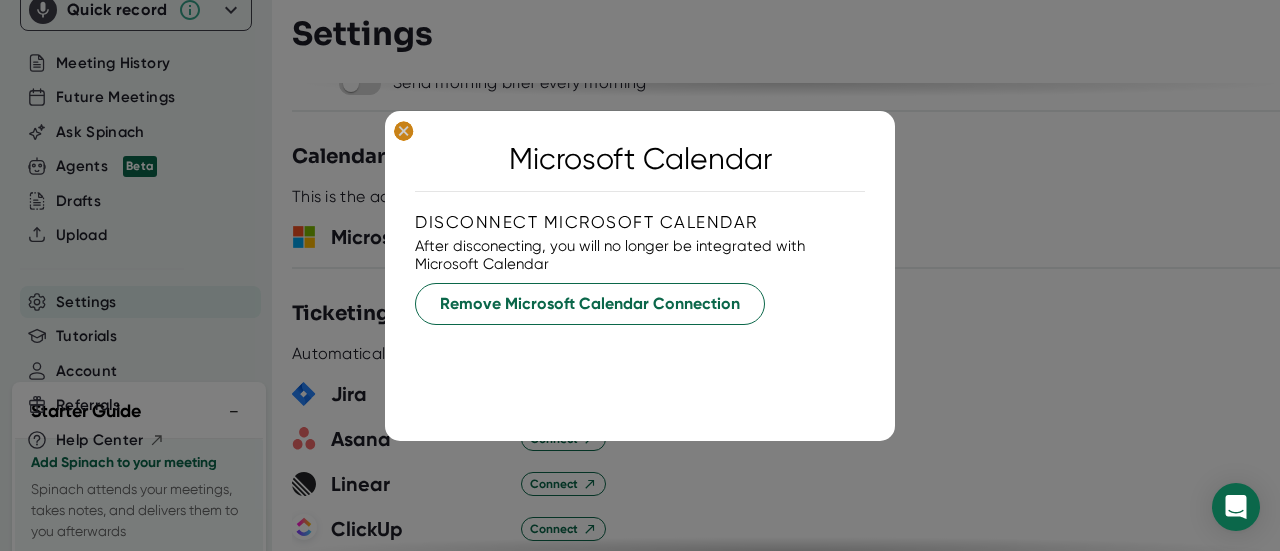 click 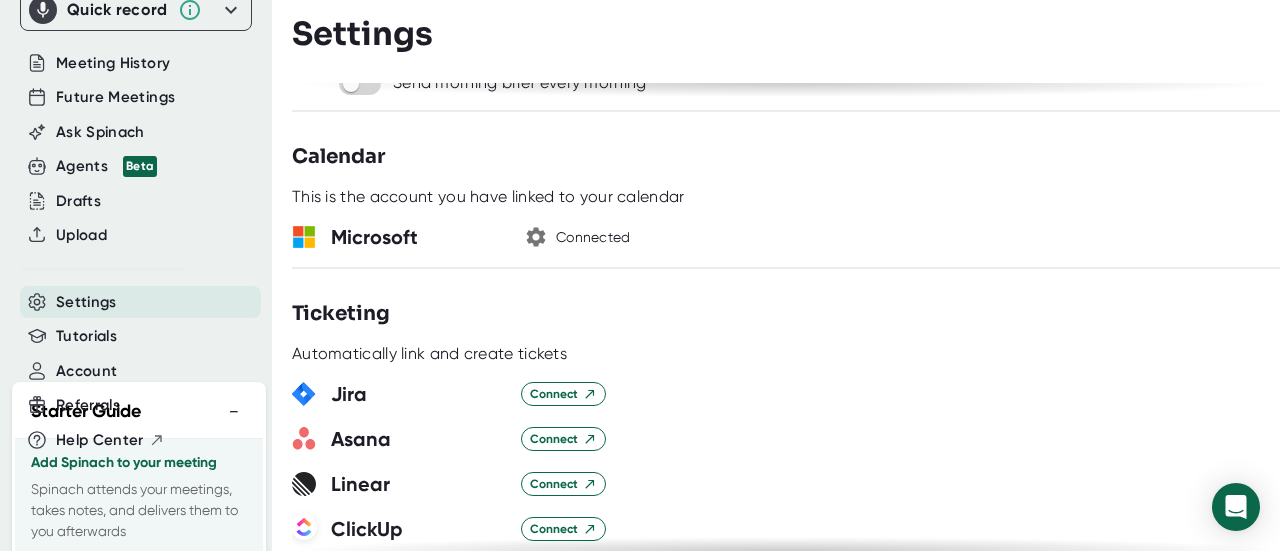 click 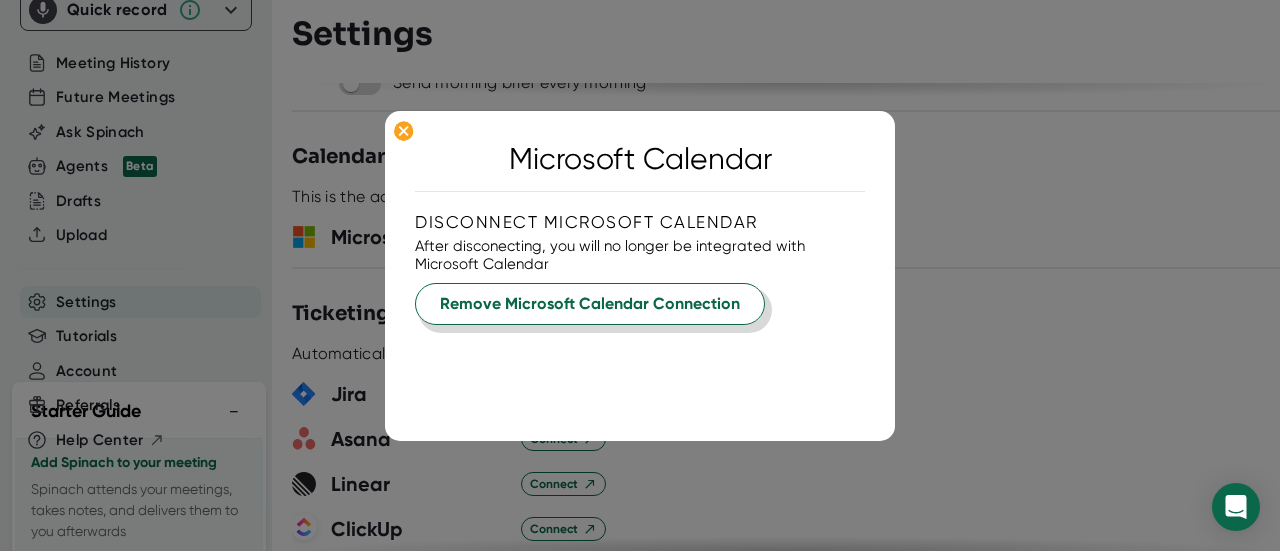 click on "Remove Microsoft Calendar Connection" at bounding box center (590, 304) 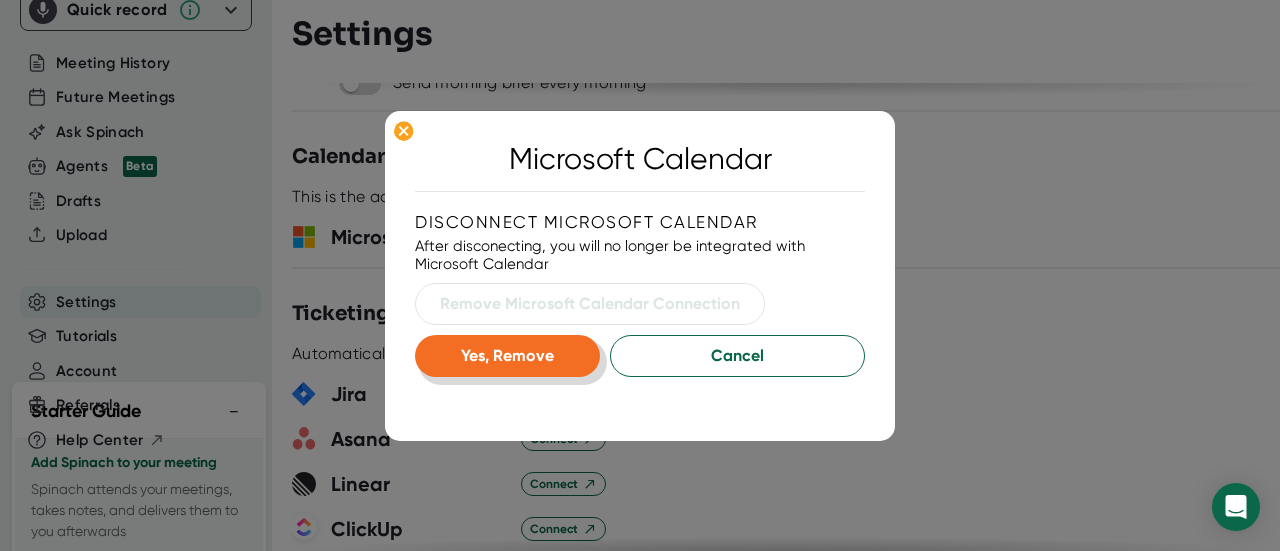 click on "Yes, Remove" at bounding box center [507, 356] 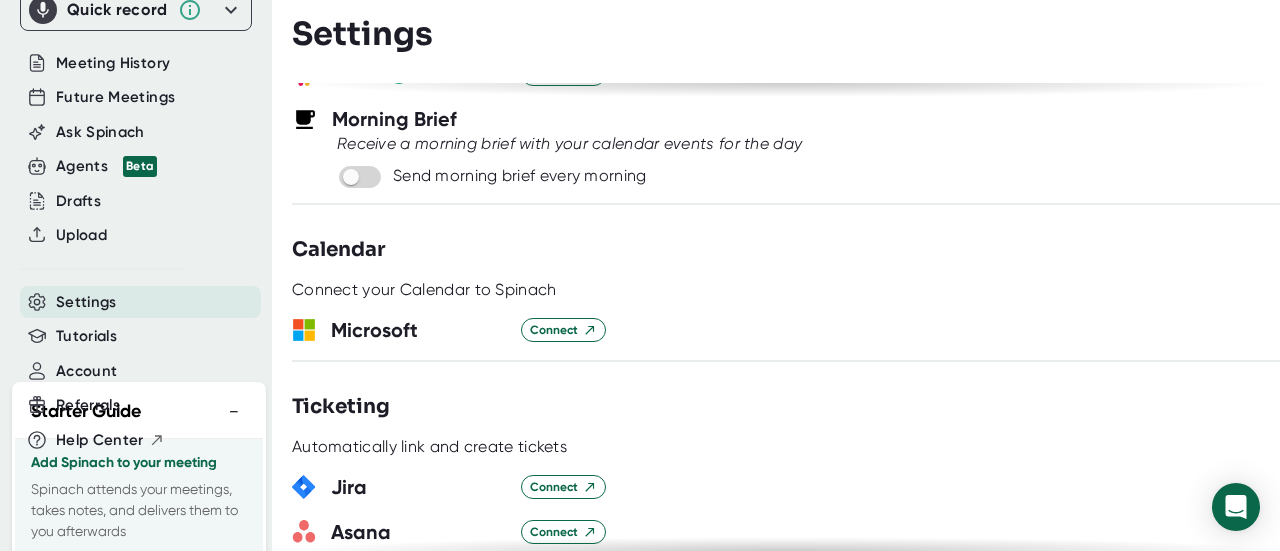 scroll, scrollTop: 785, scrollLeft: 0, axis: vertical 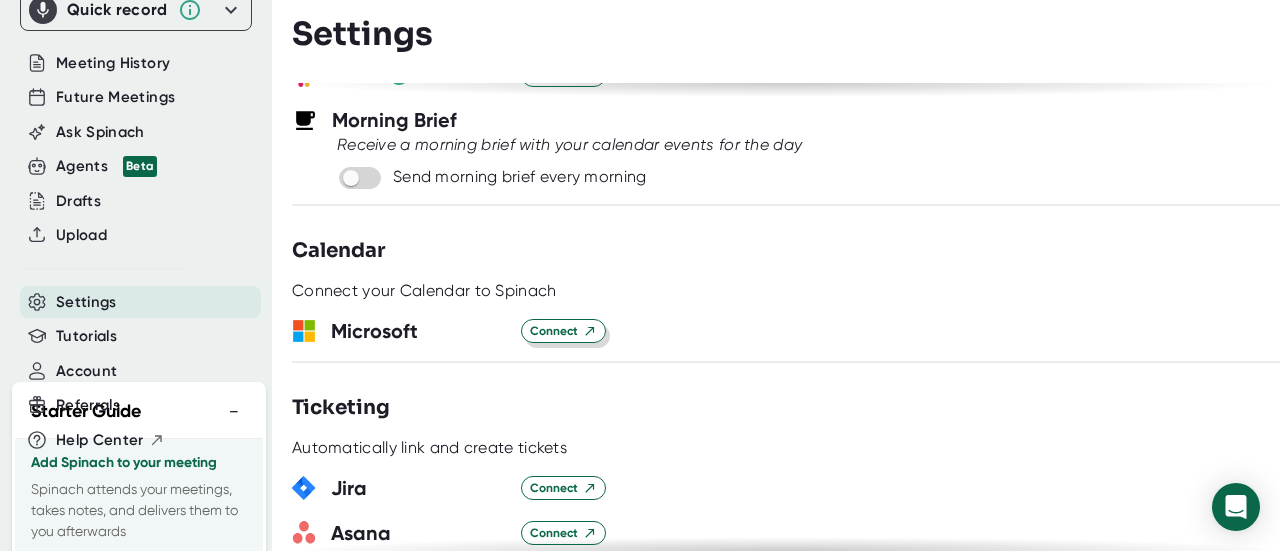 click on "Connect" at bounding box center [563, 331] 